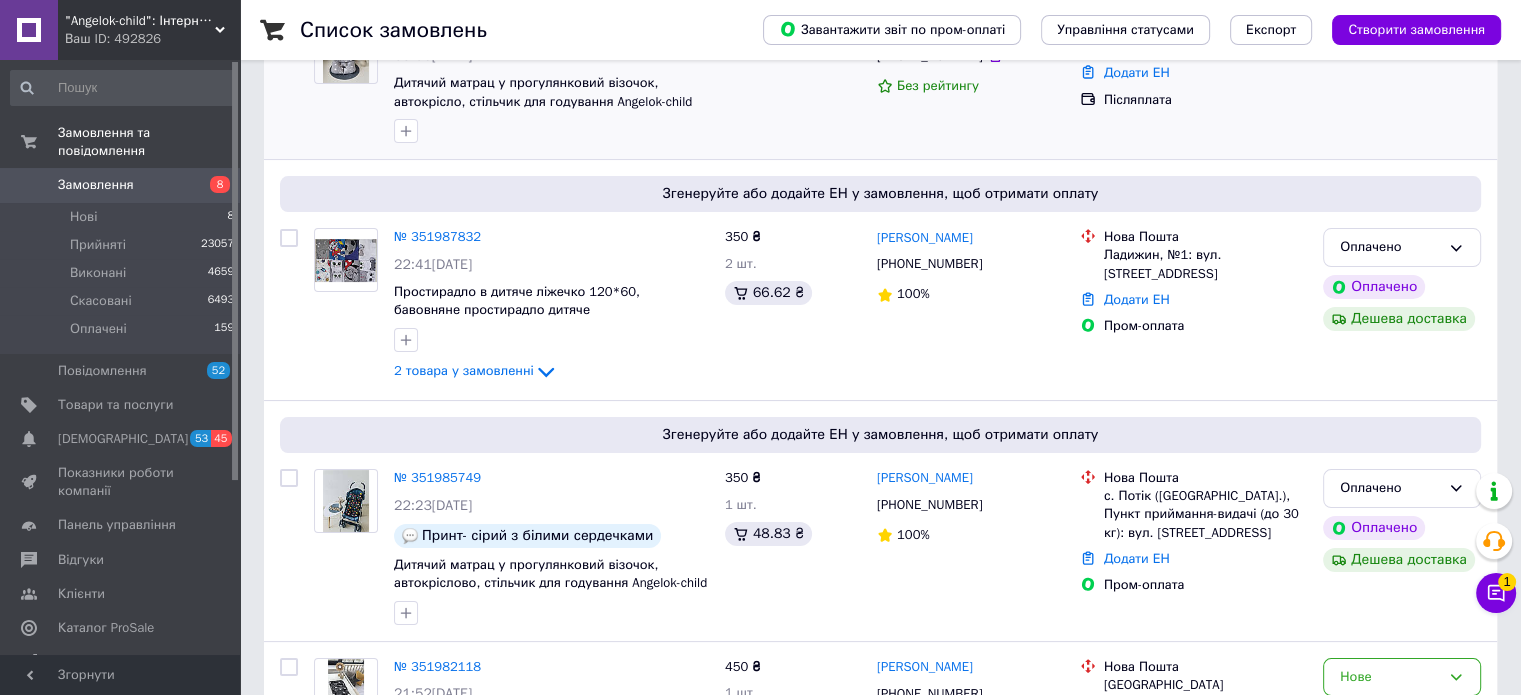 scroll, scrollTop: 216, scrollLeft: 0, axis: vertical 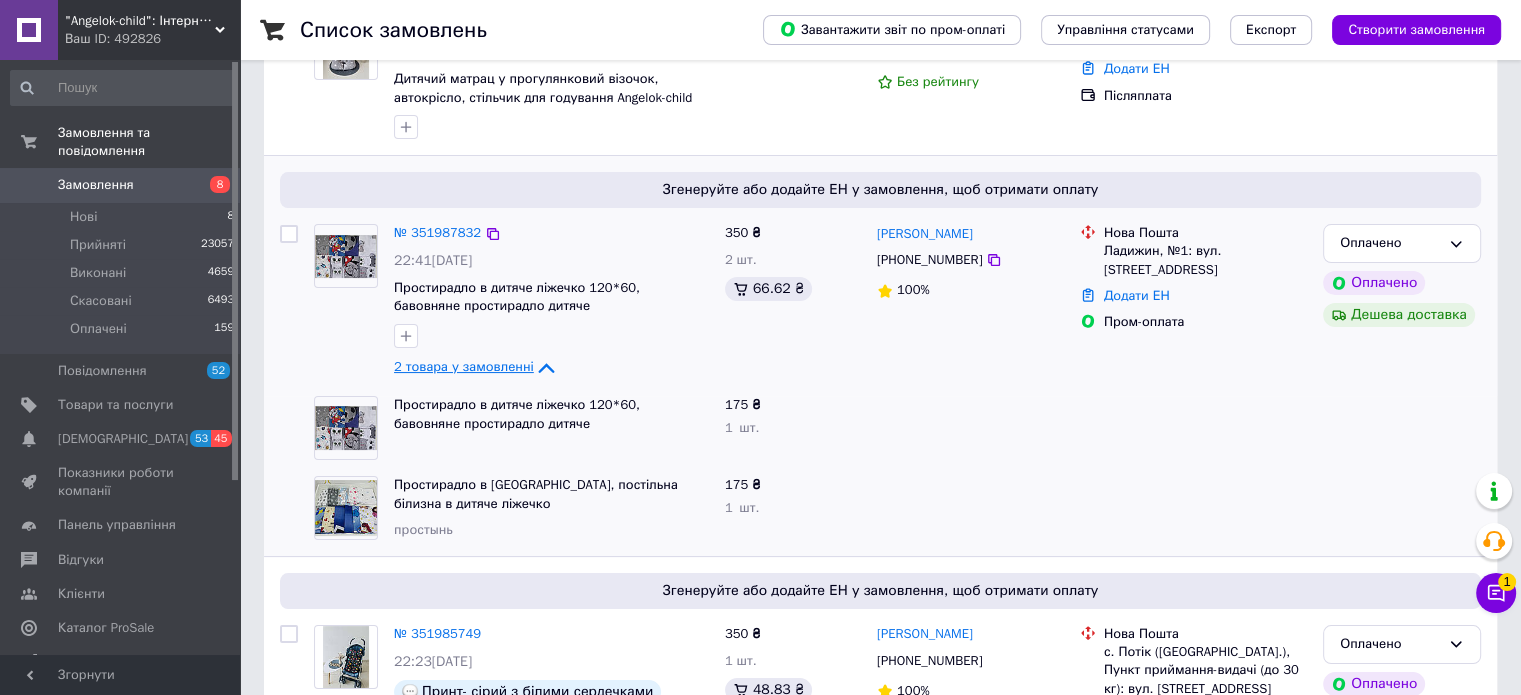 click 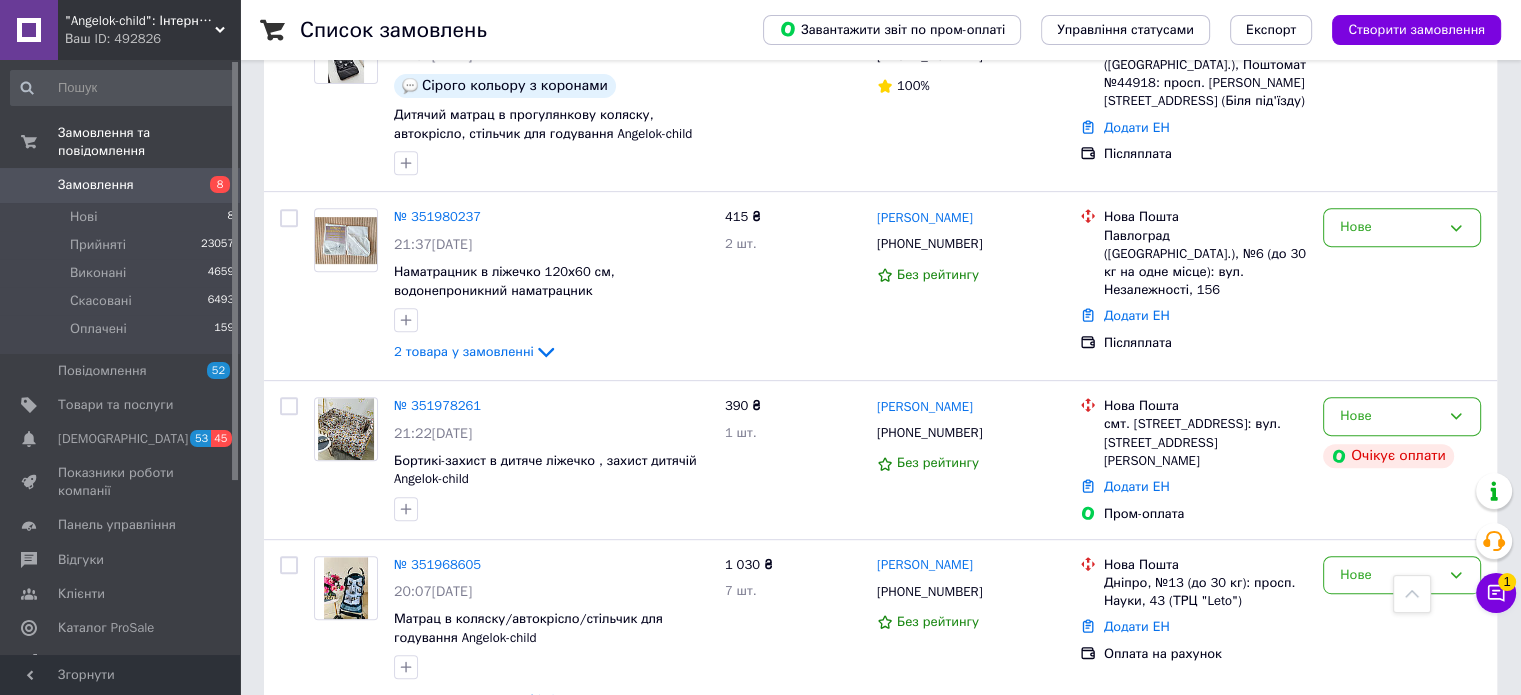 scroll, scrollTop: 855, scrollLeft: 0, axis: vertical 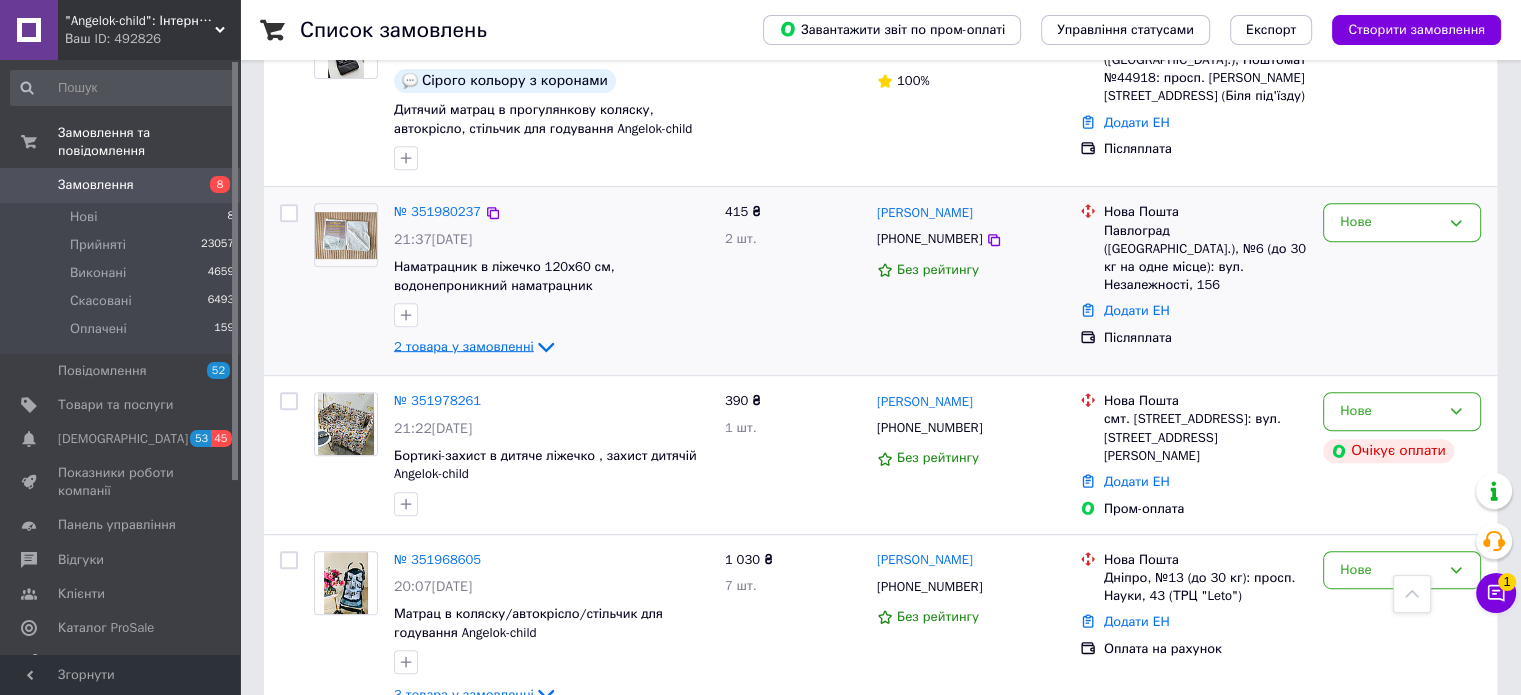 click 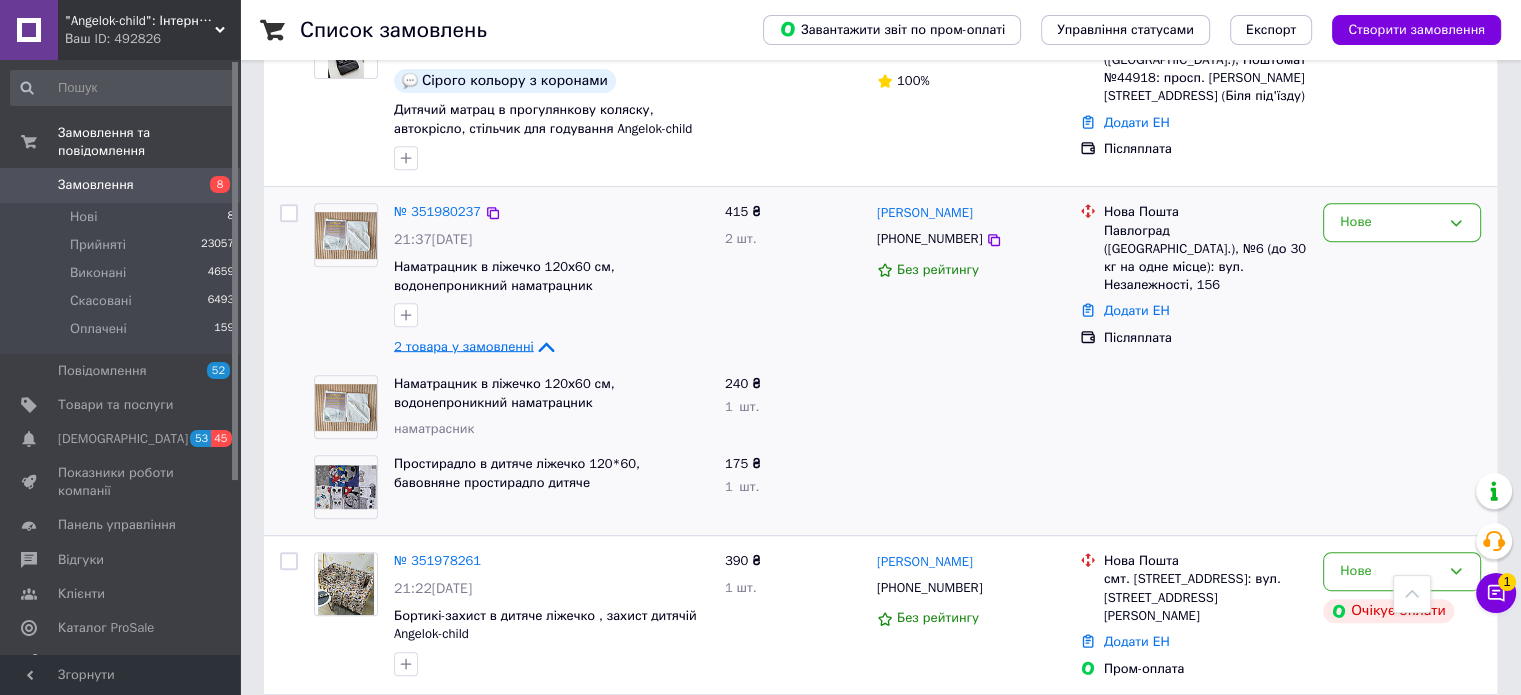click 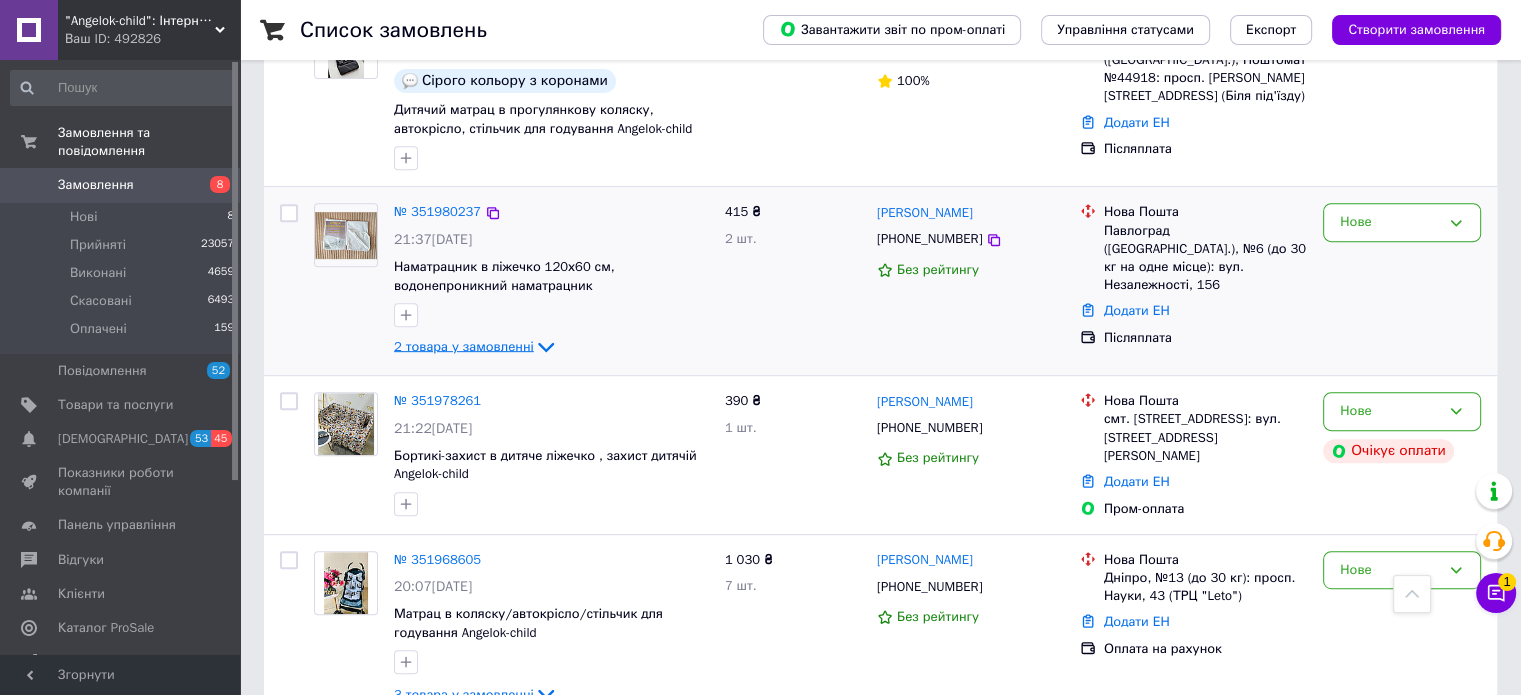 click on "Замовлення" at bounding box center [121, 185] 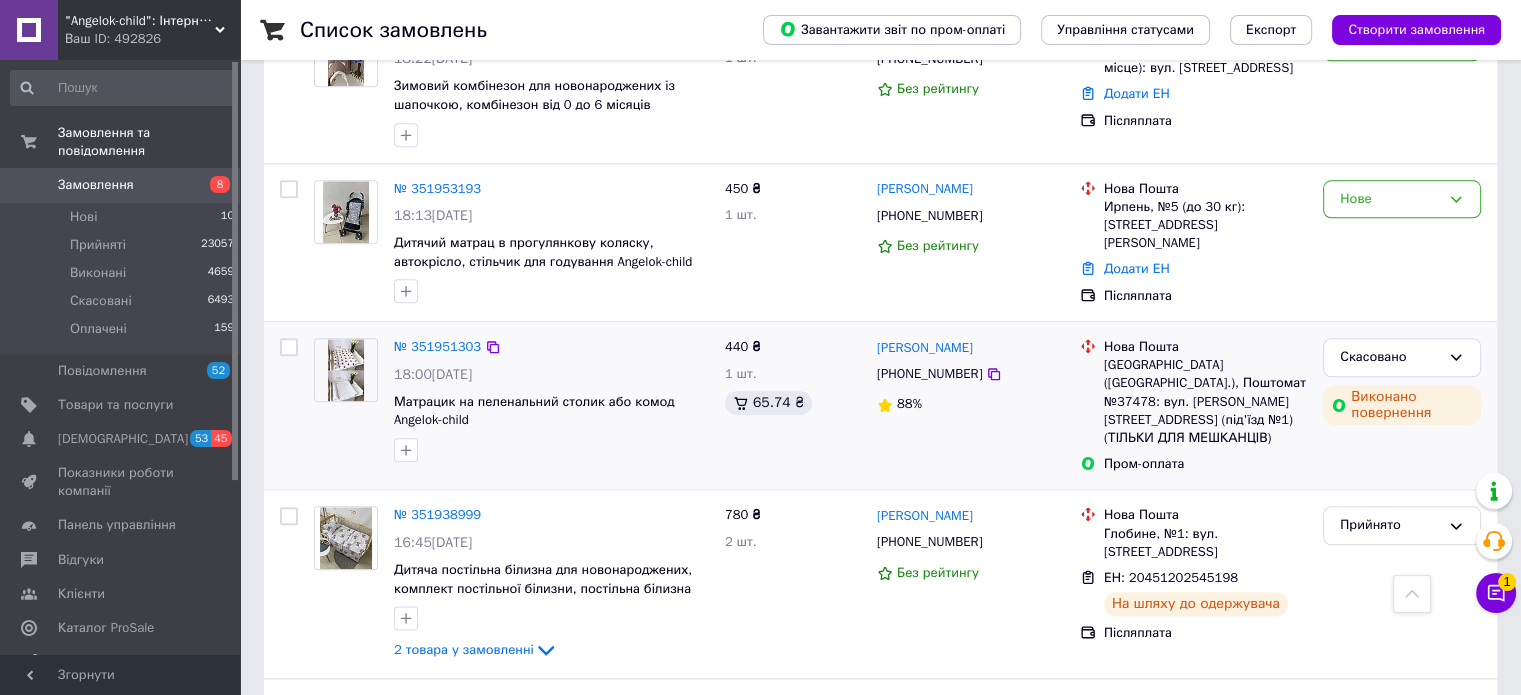 scroll, scrollTop: 2258, scrollLeft: 0, axis: vertical 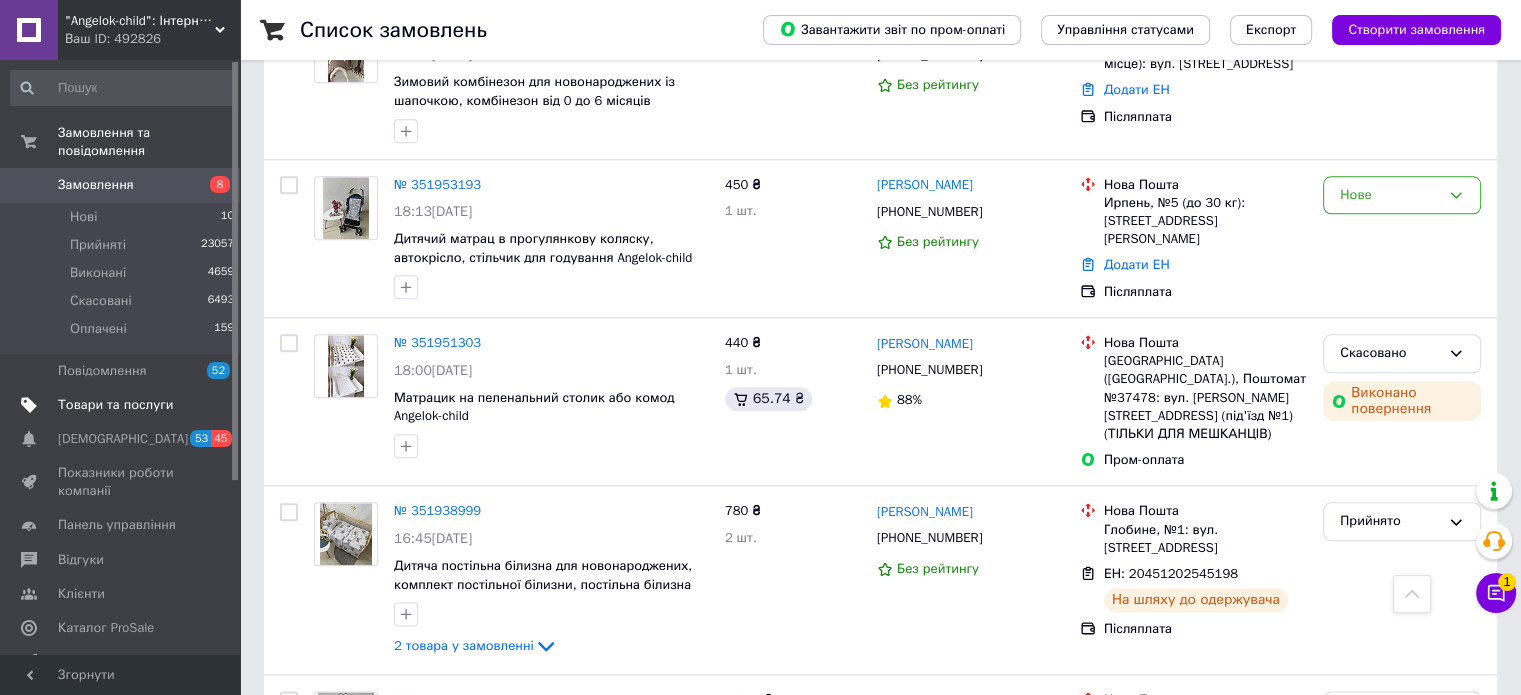 click on "Товари та послуги" at bounding box center (115, 405) 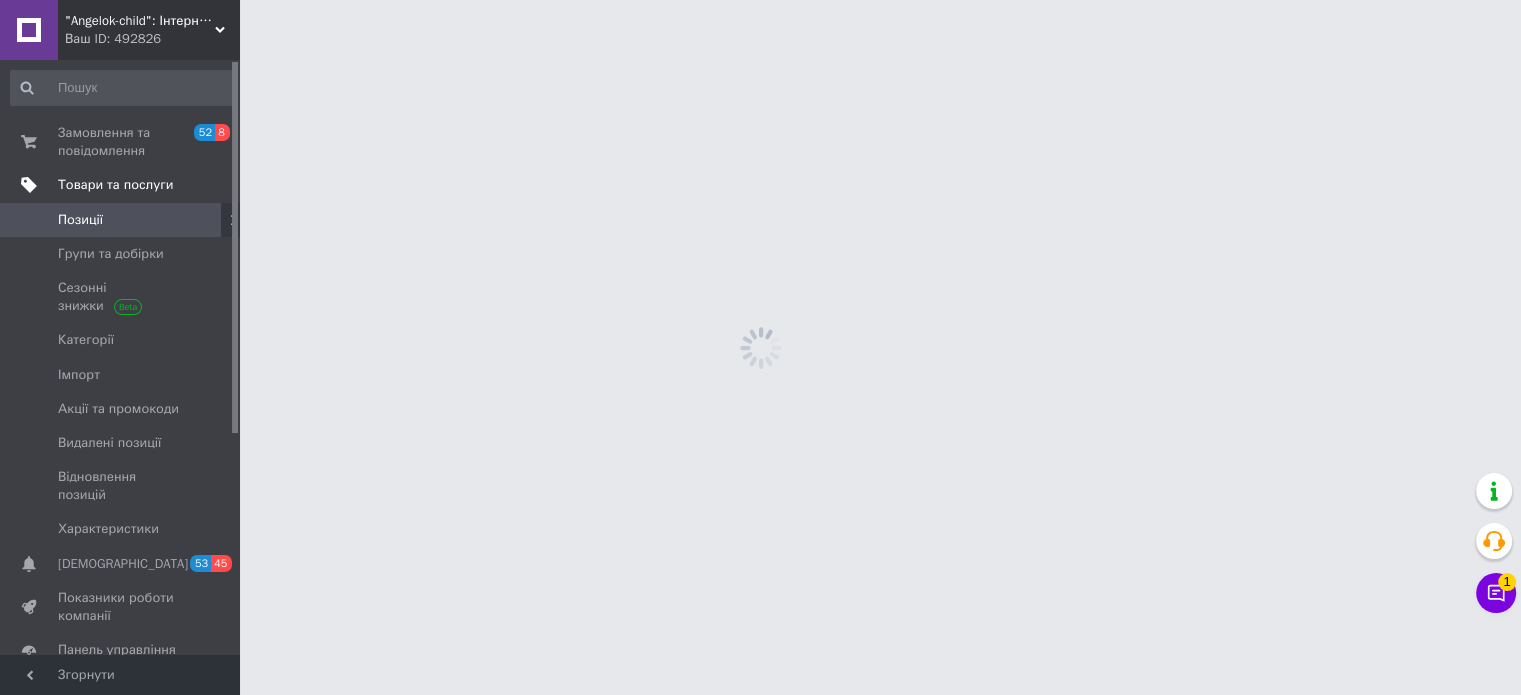 scroll, scrollTop: 0, scrollLeft: 0, axis: both 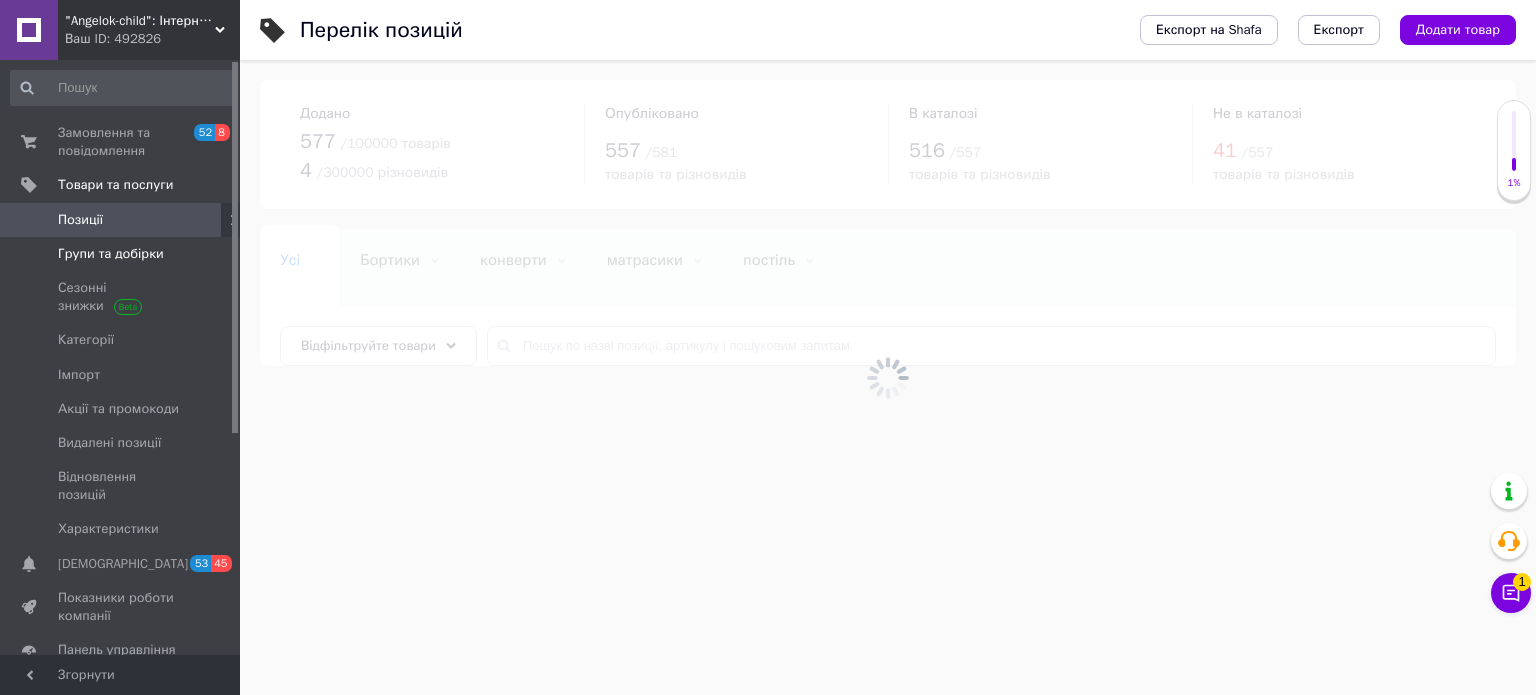 click on "Групи та добірки" at bounding box center [111, 254] 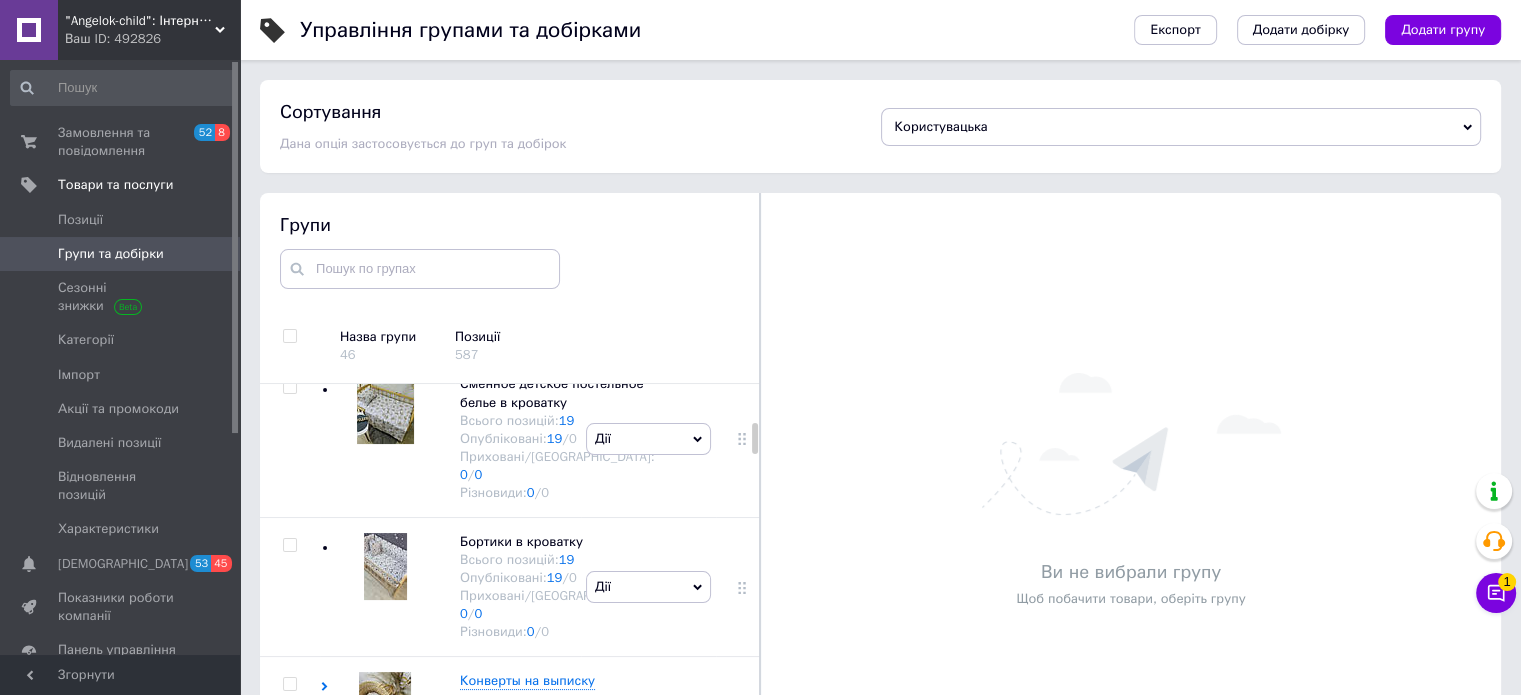 scroll, scrollTop: 494, scrollLeft: 0, axis: vertical 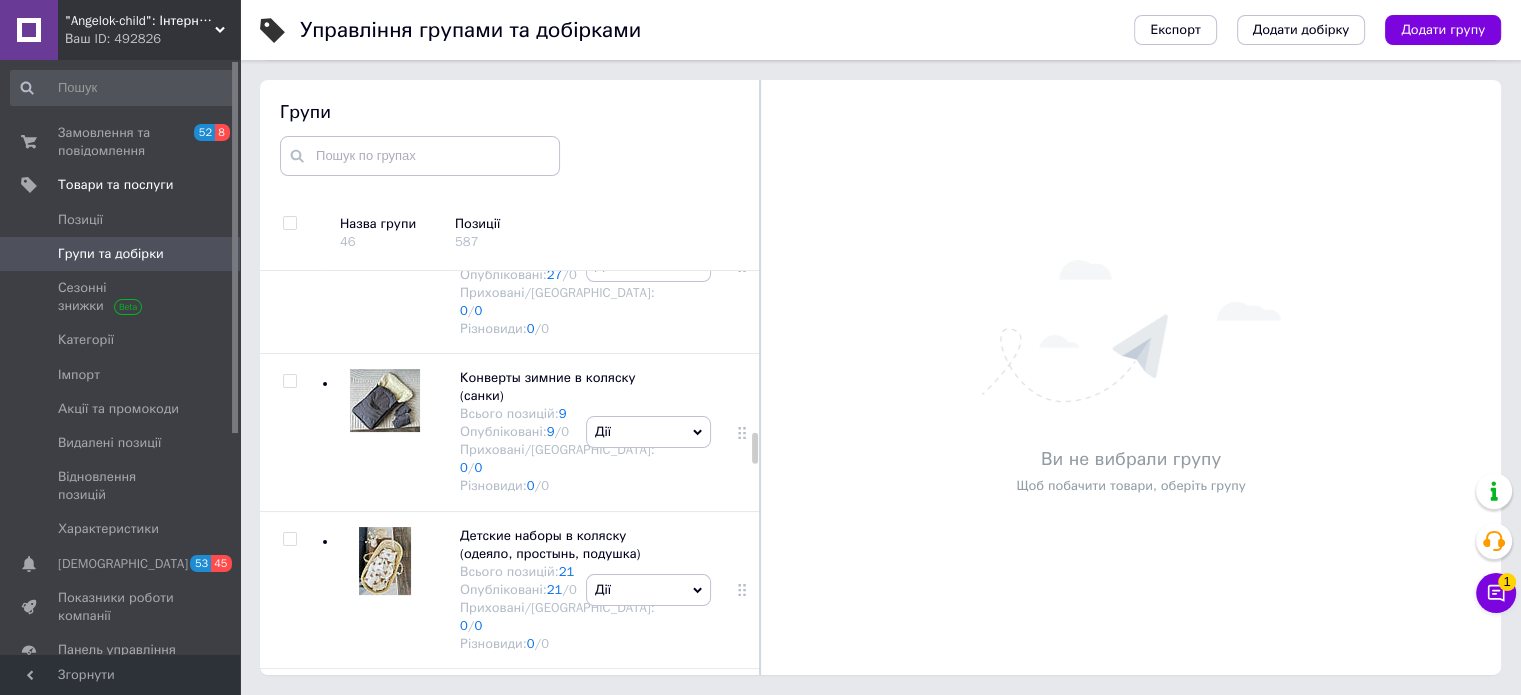 click on "Вкладыш в коляску или стульчик для кормления" at bounding box center (536, -105) 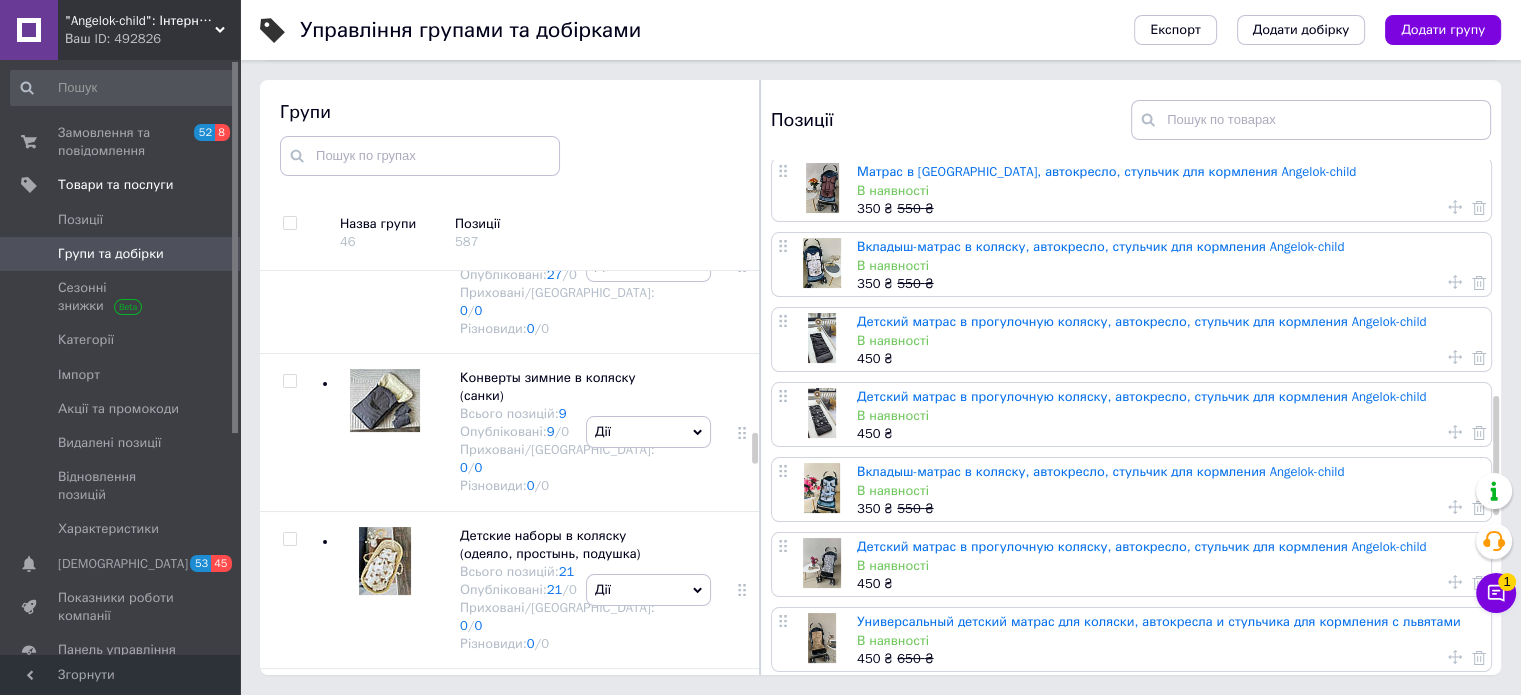 scroll, scrollTop: 948, scrollLeft: 0, axis: vertical 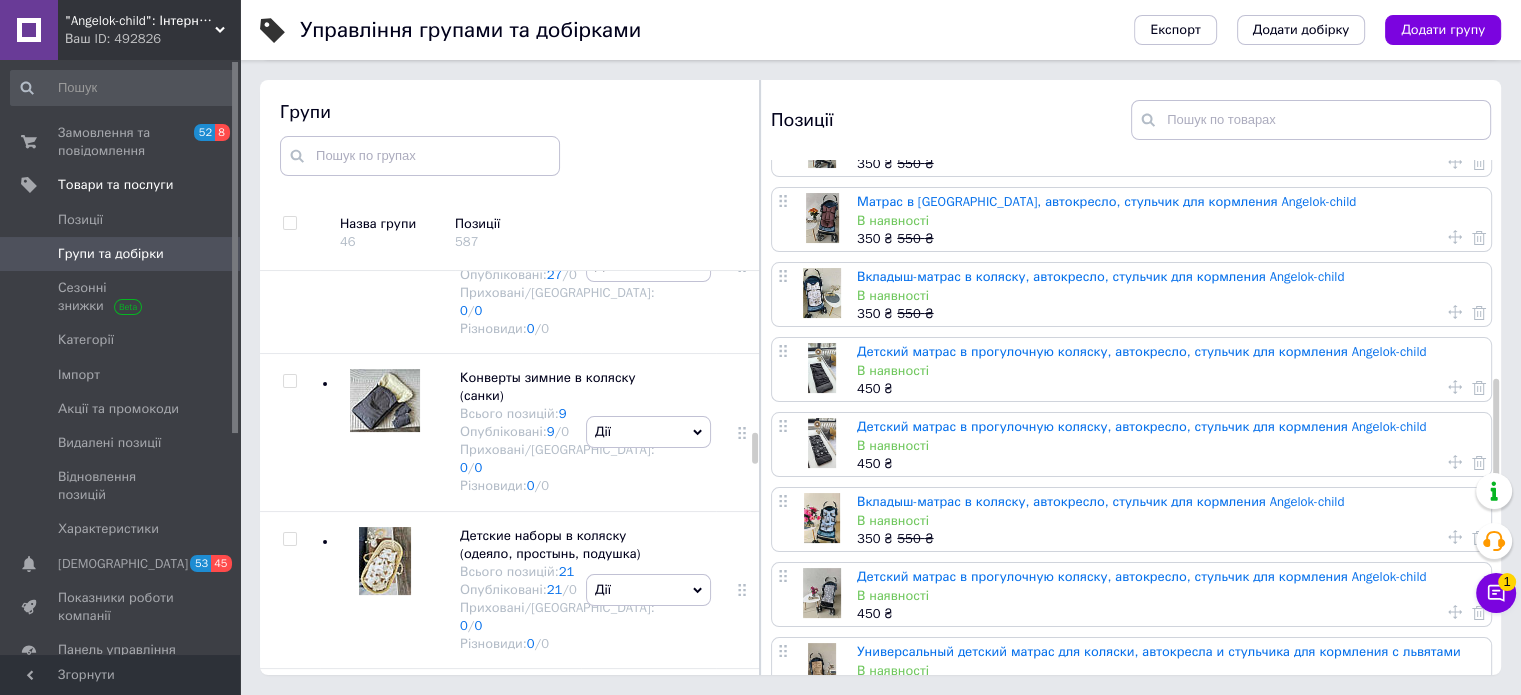drag, startPoint x: 784, startPoint y: 503, endPoint x: 764, endPoint y: 247, distance: 256.78006 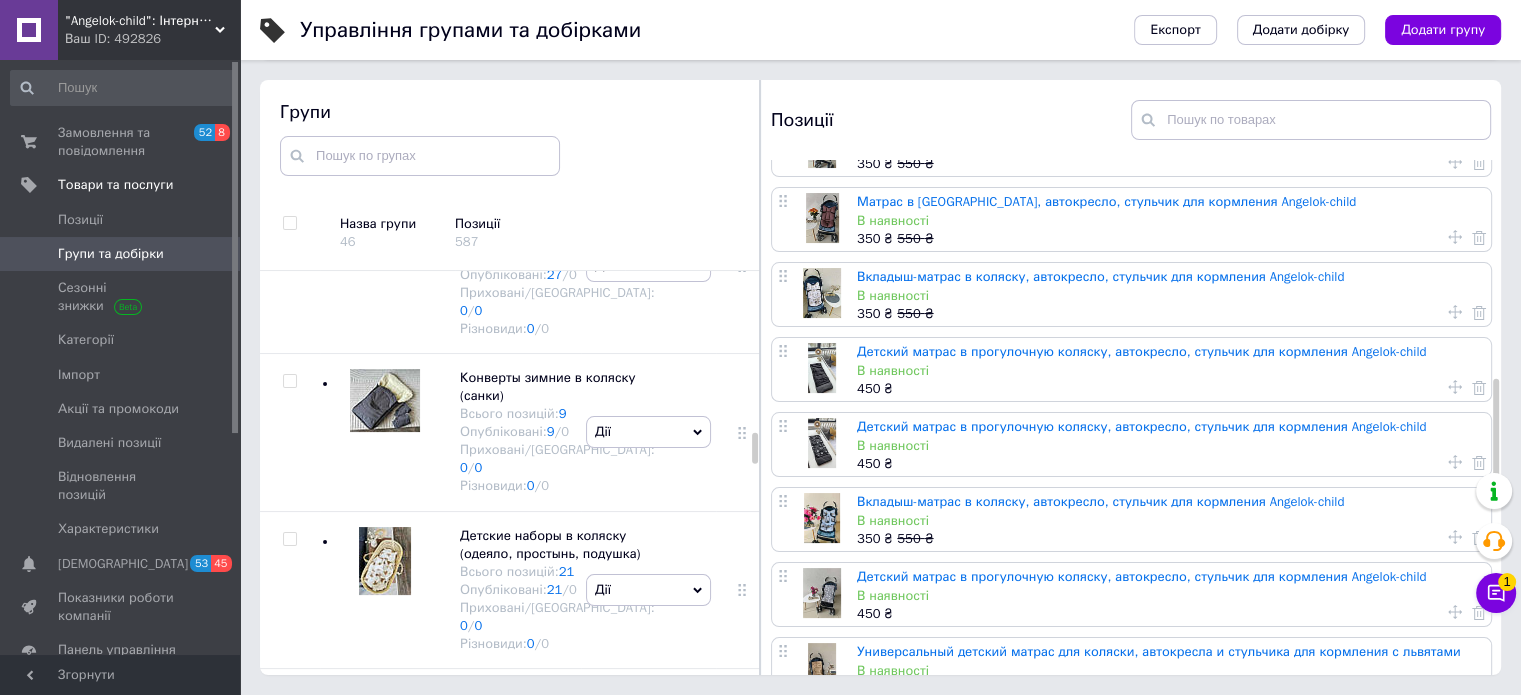 drag, startPoint x: 764, startPoint y: 247, endPoint x: 740, endPoint y: 314, distance: 71.168816 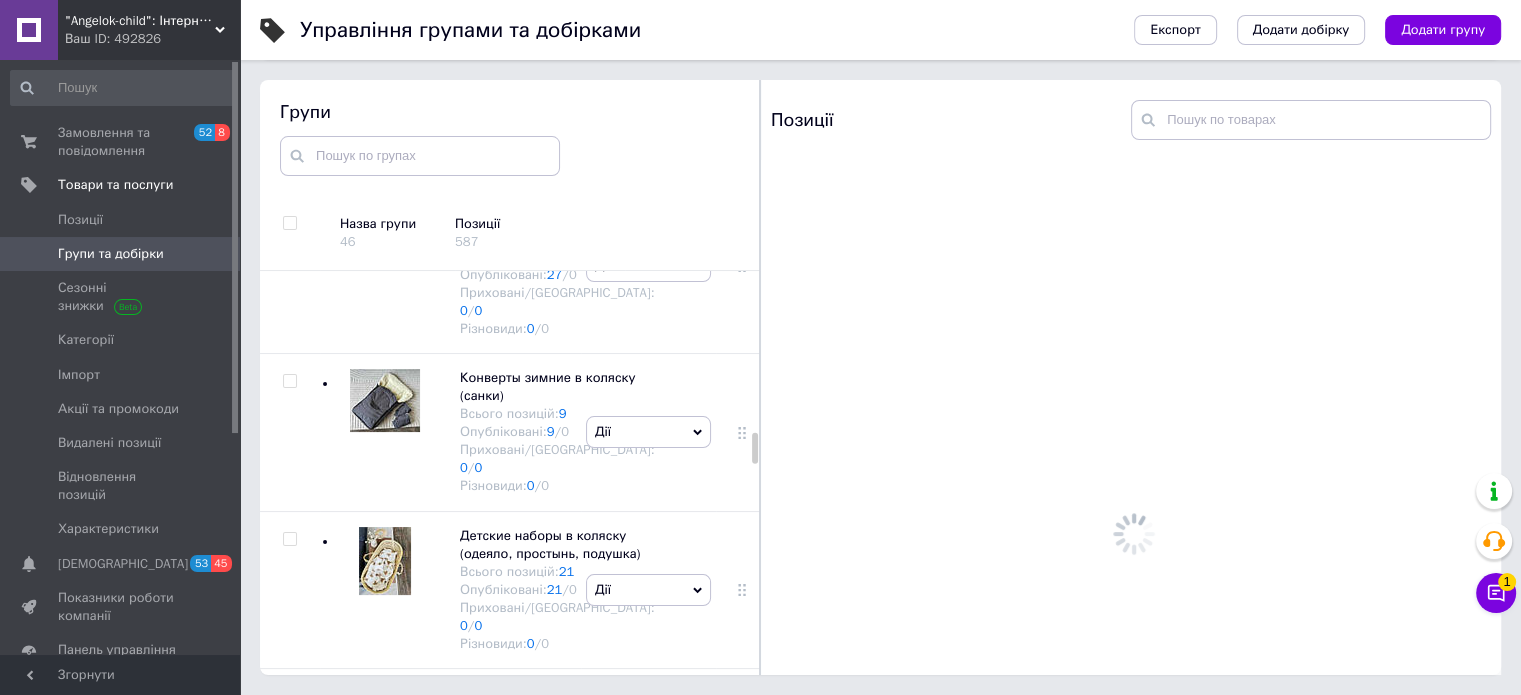 scroll, scrollTop: 0, scrollLeft: 0, axis: both 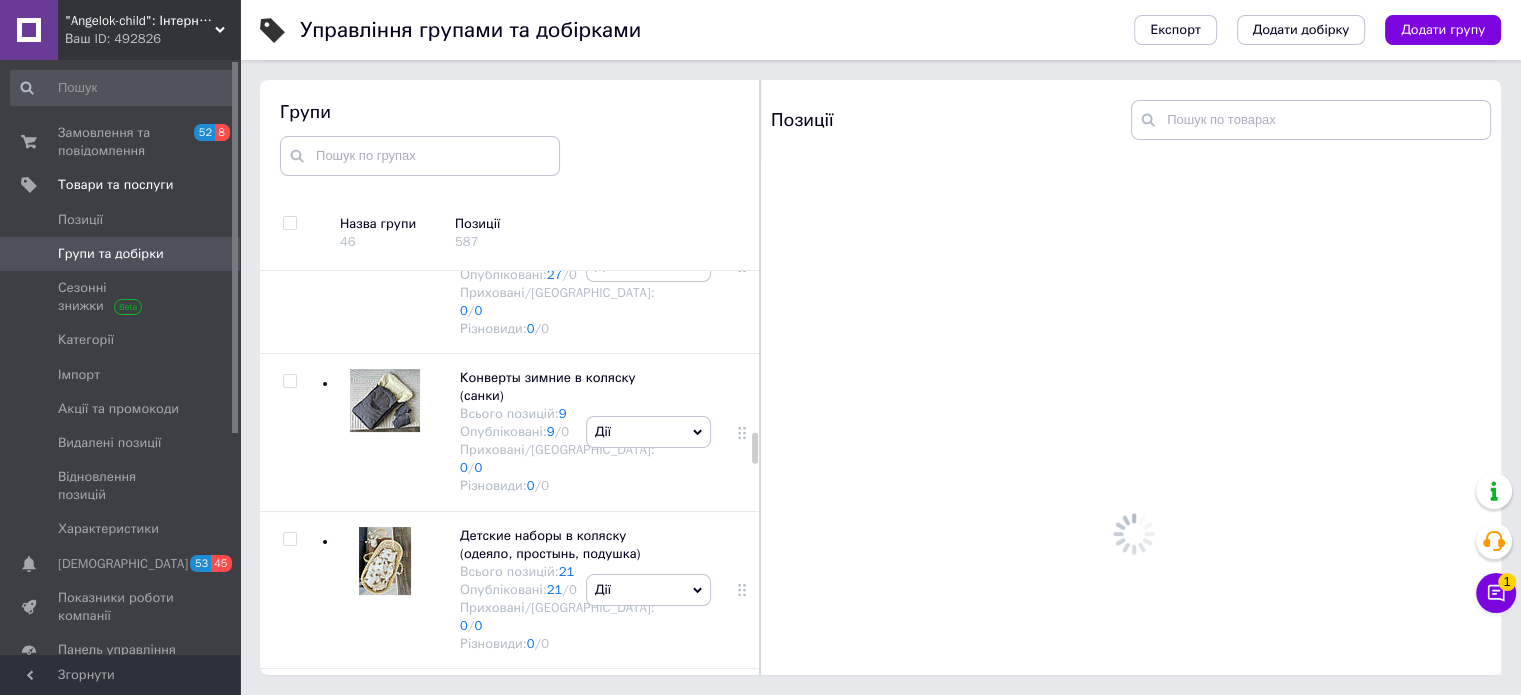 click on "Вкладыш в коляску или стульчик для кормления" at bounding box center (536, -105) 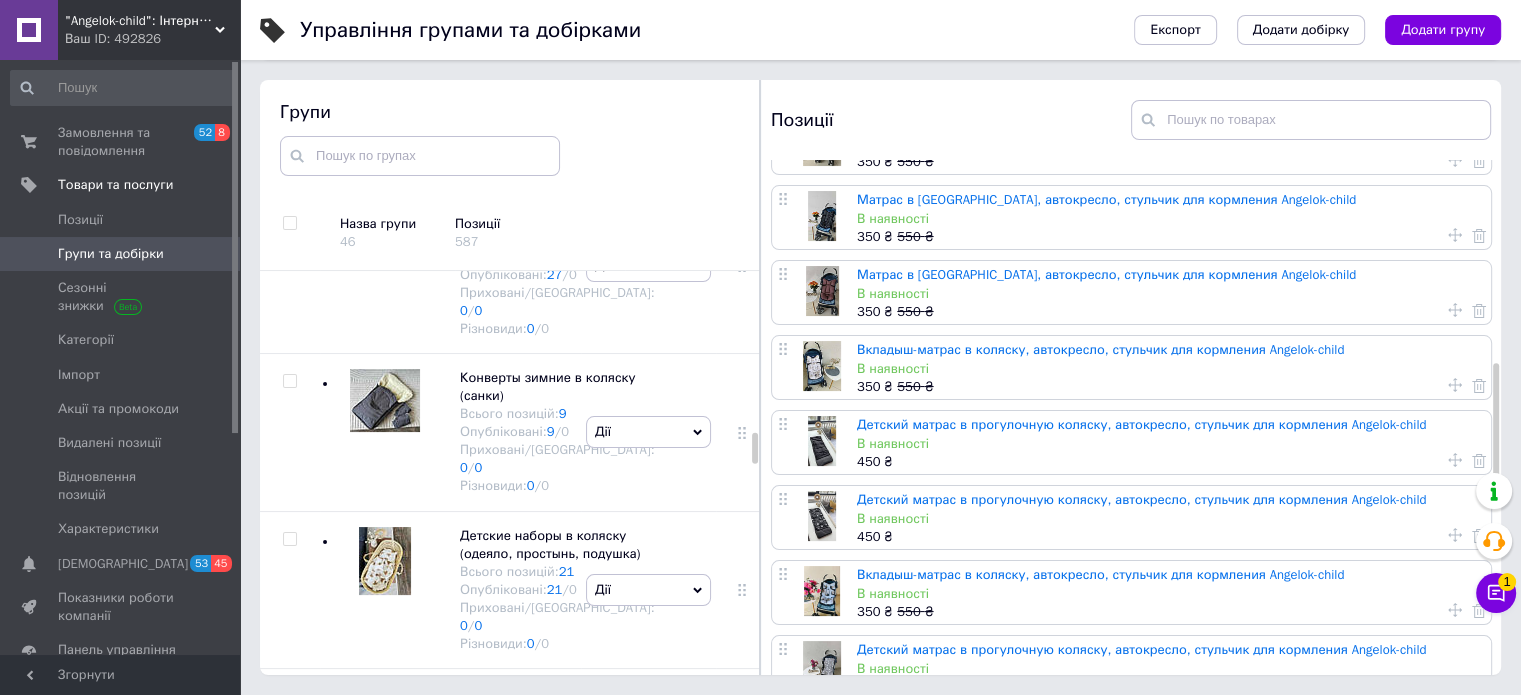 scroll, scrollTop: 880, scrollLeft: 0, axis: vertical 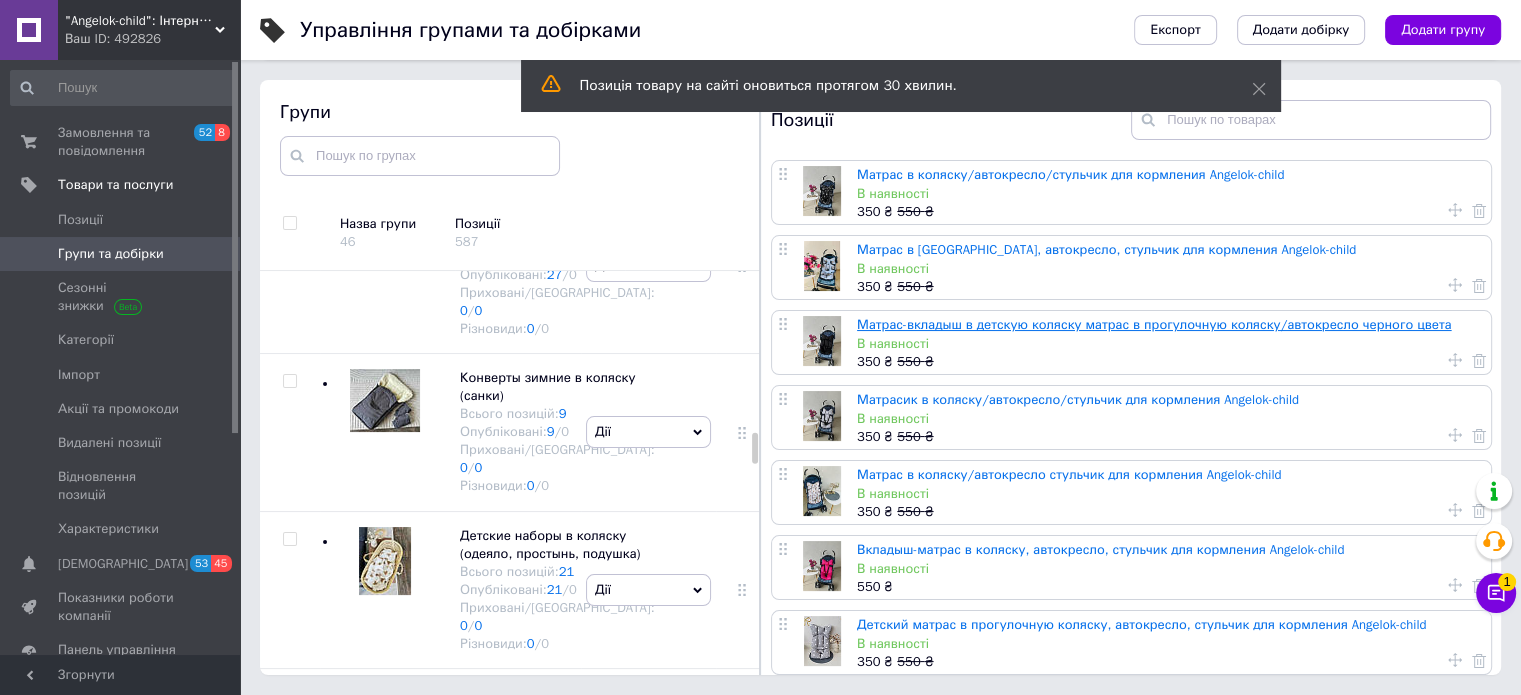click on "Матрас-вкладыш в детскую коляску матрас в прогулочную коляску/автокресло черного цвета" at bounding box center [1154, 324] 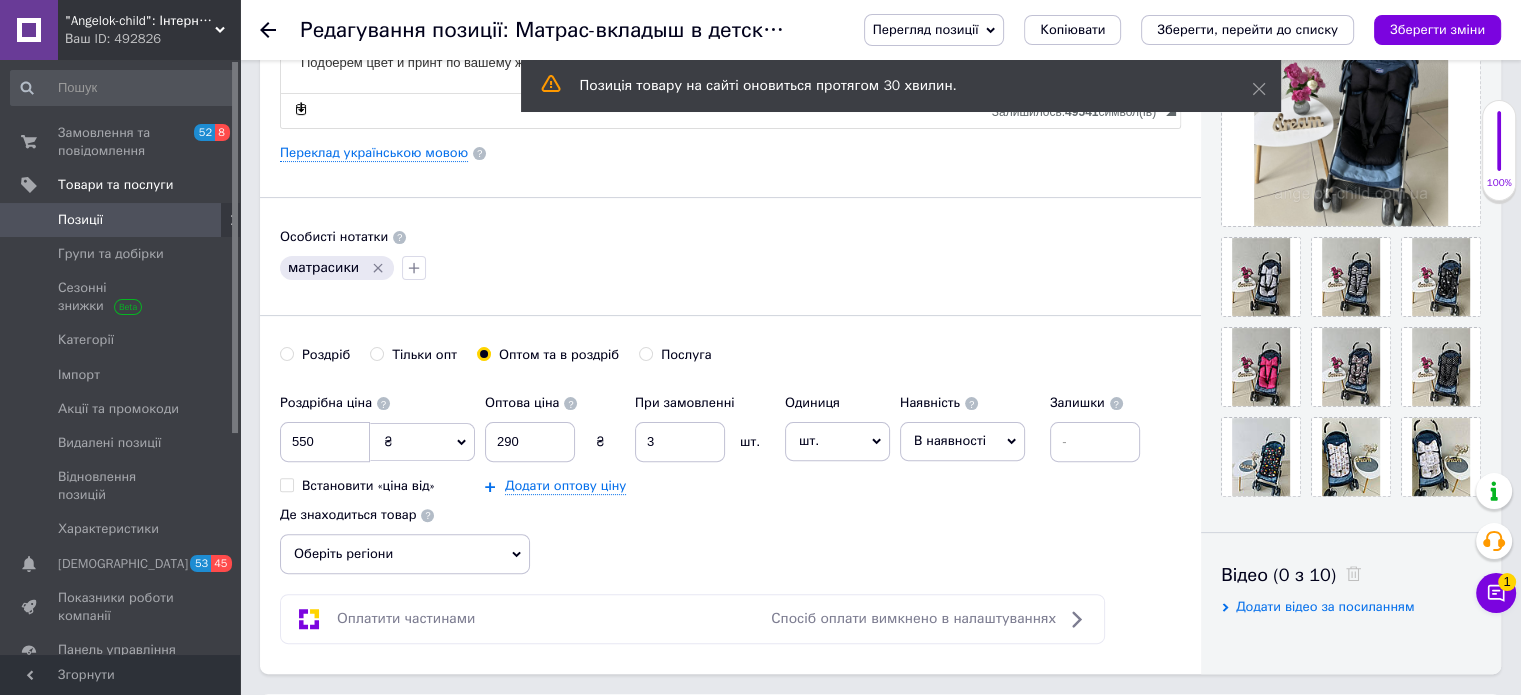 scroll, scrollTop: 500, scrollLeft: 0, axis: vertical 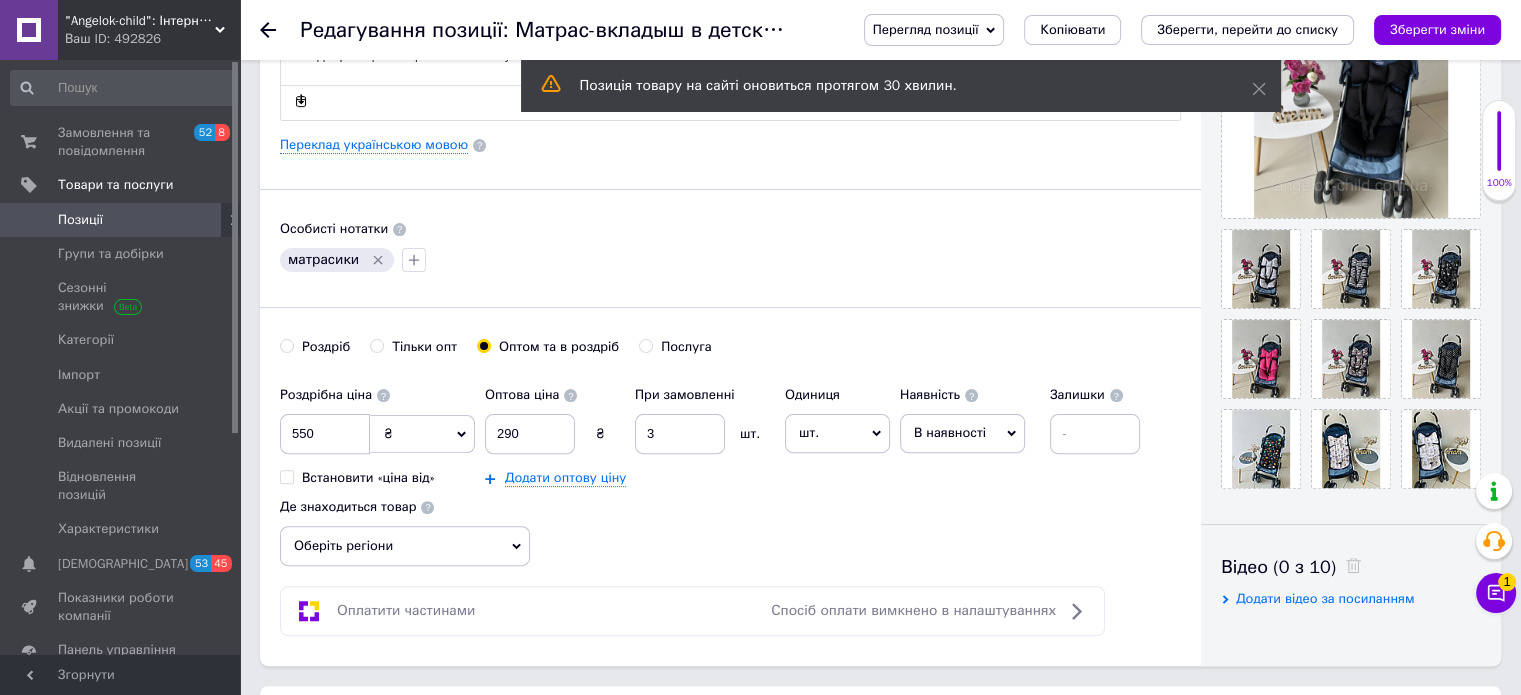 click on "В наявності" at bounding box center [962, 433] 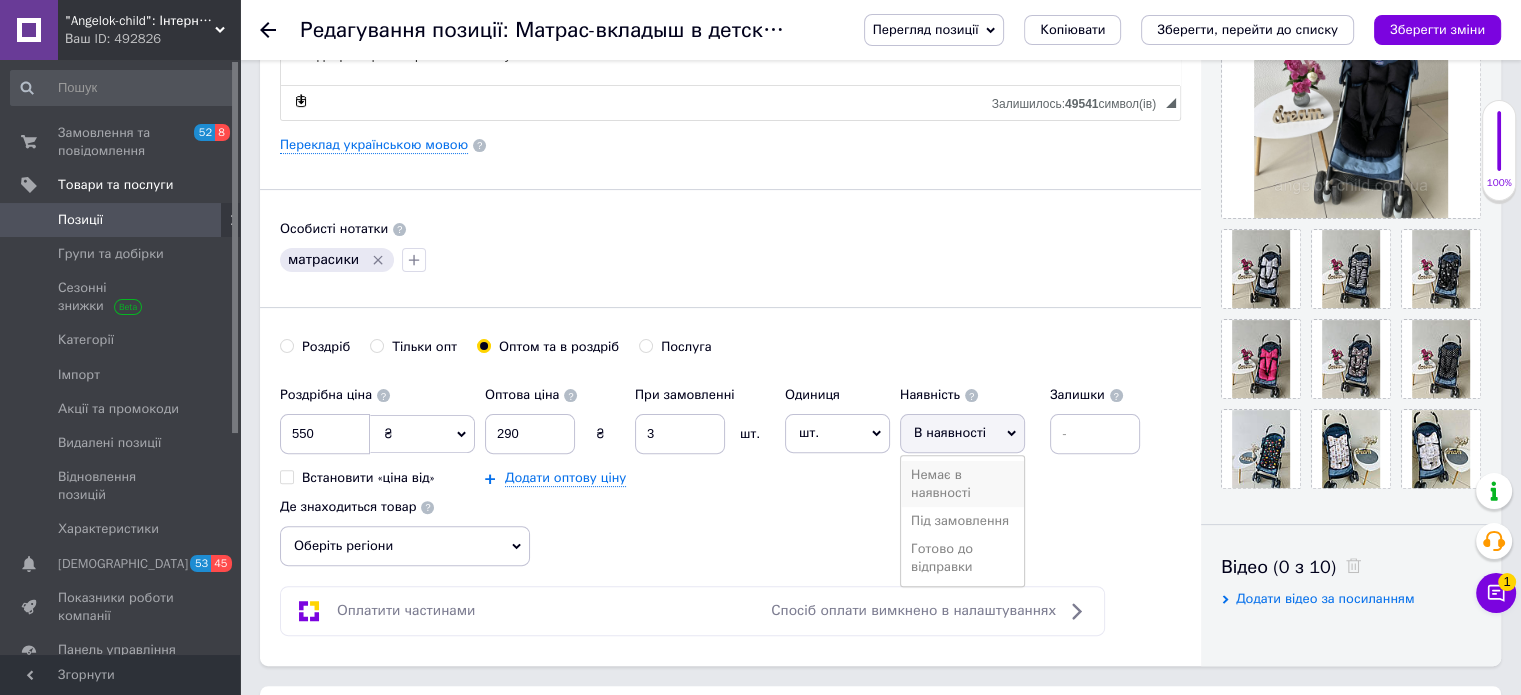 click on "Немає в наявності" at bounding box center (962, 484) 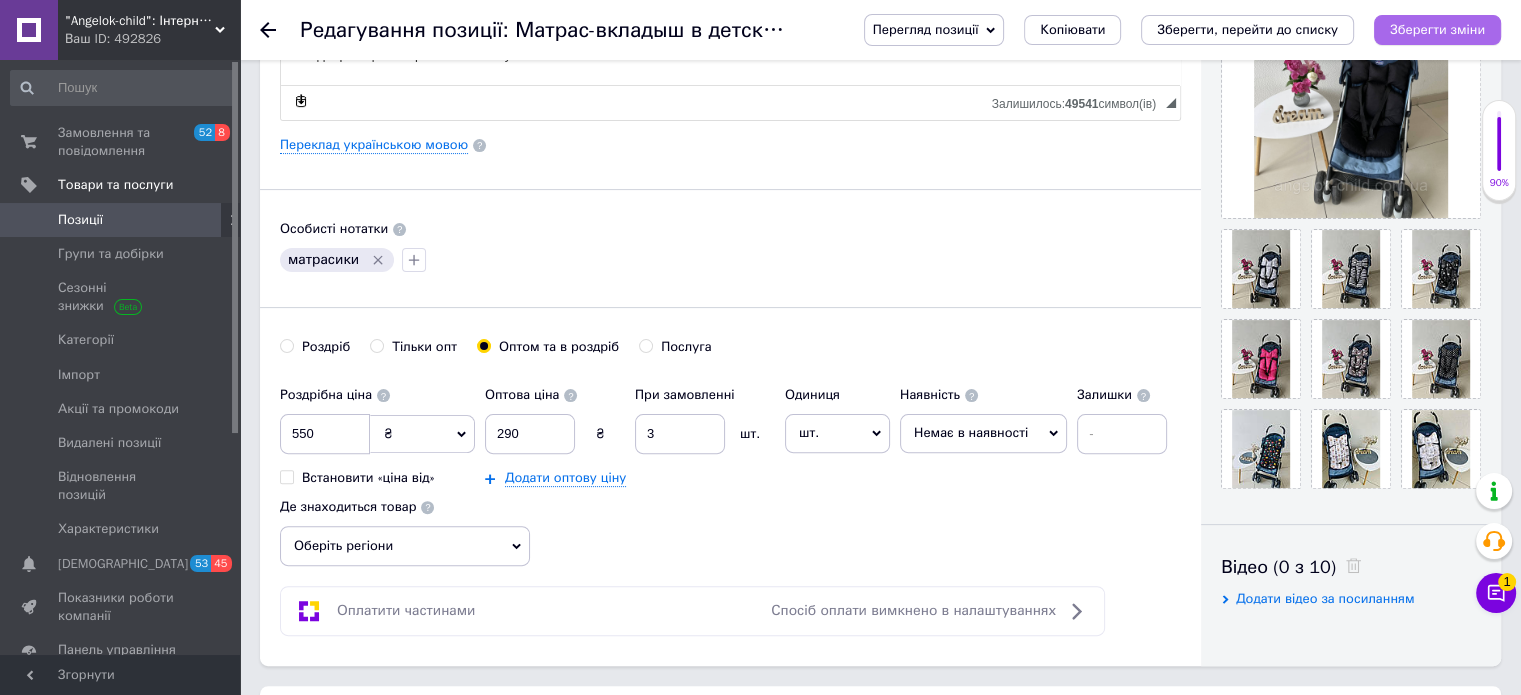 click on "Зберегти зміни" at bounding box center (1437, 29) 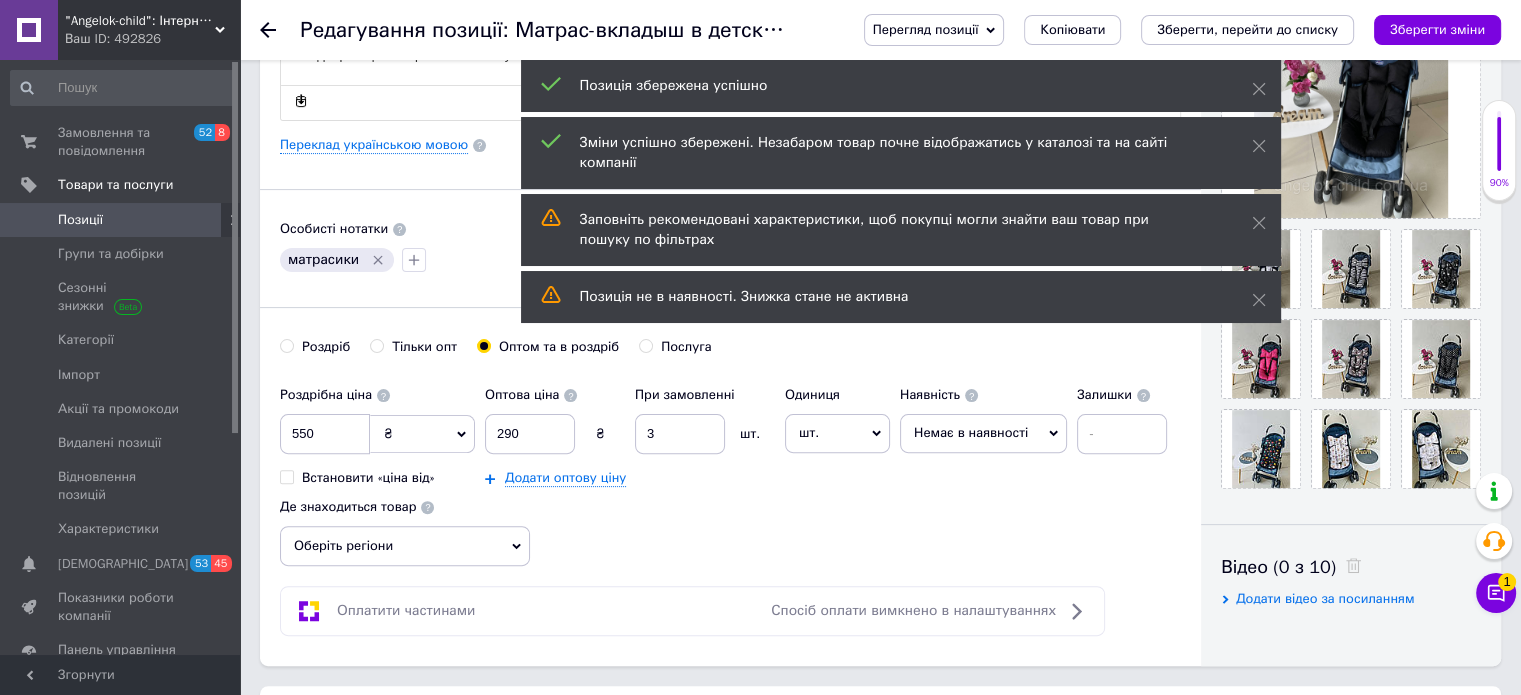 click 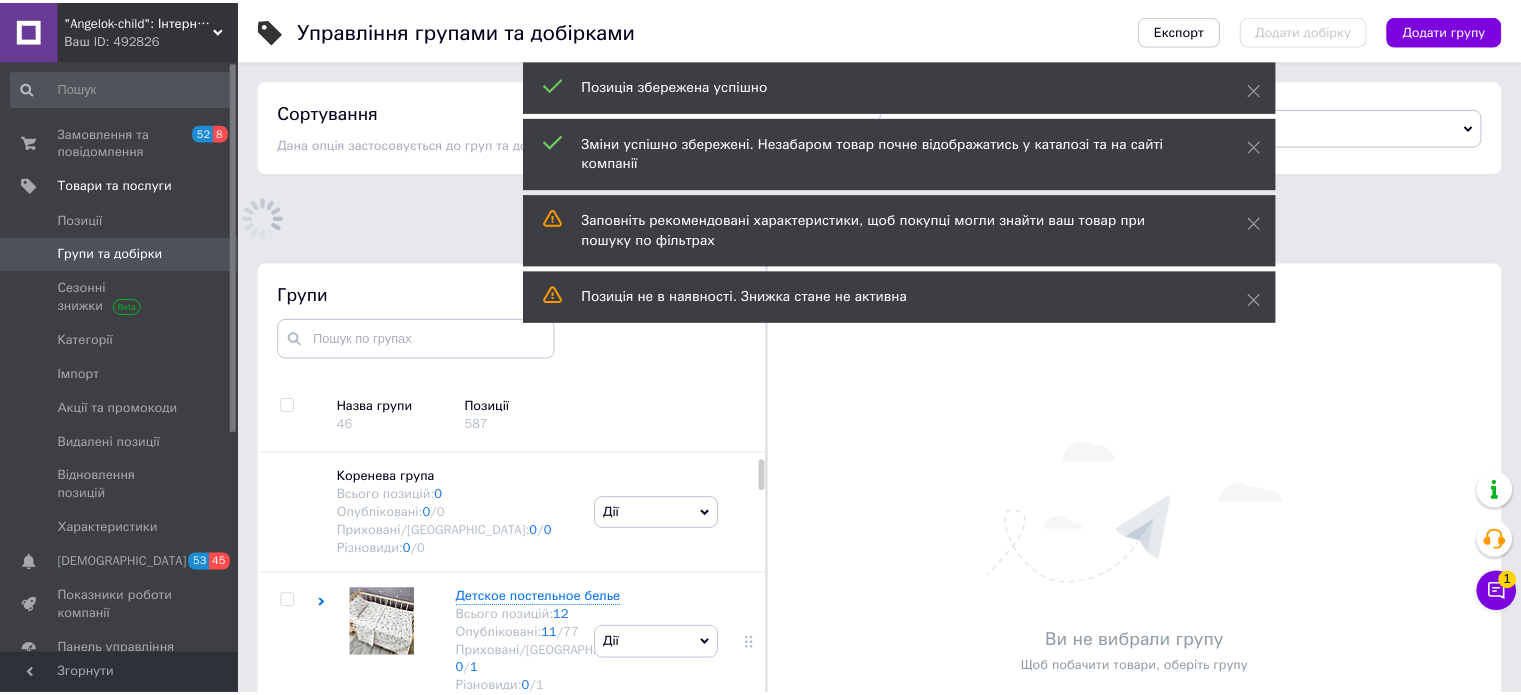 scroll, scrollTop: 180, scrollLeft: 0, axis: vertical 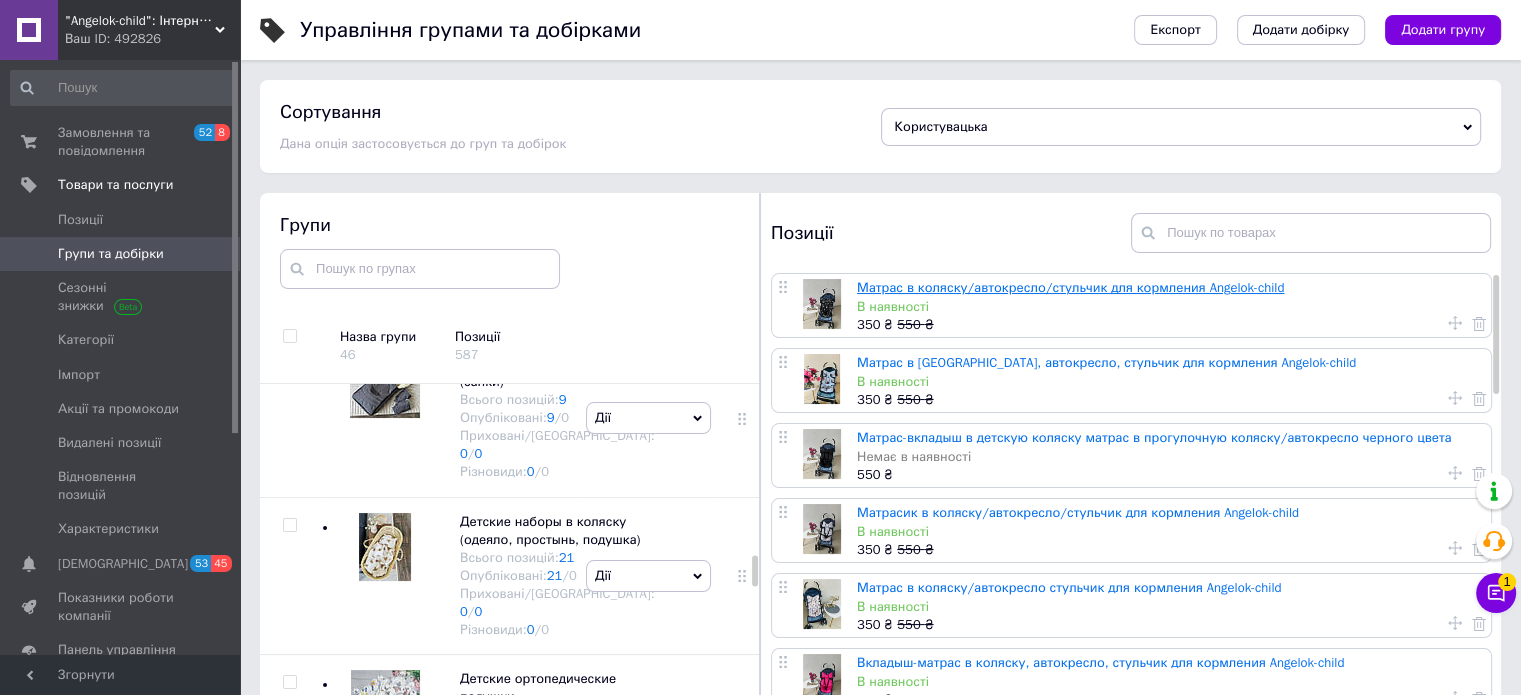 click on "Матрас в коляску/автокресло/стульчик для кормления Angelok-child" at bounding box center [1070, 287] 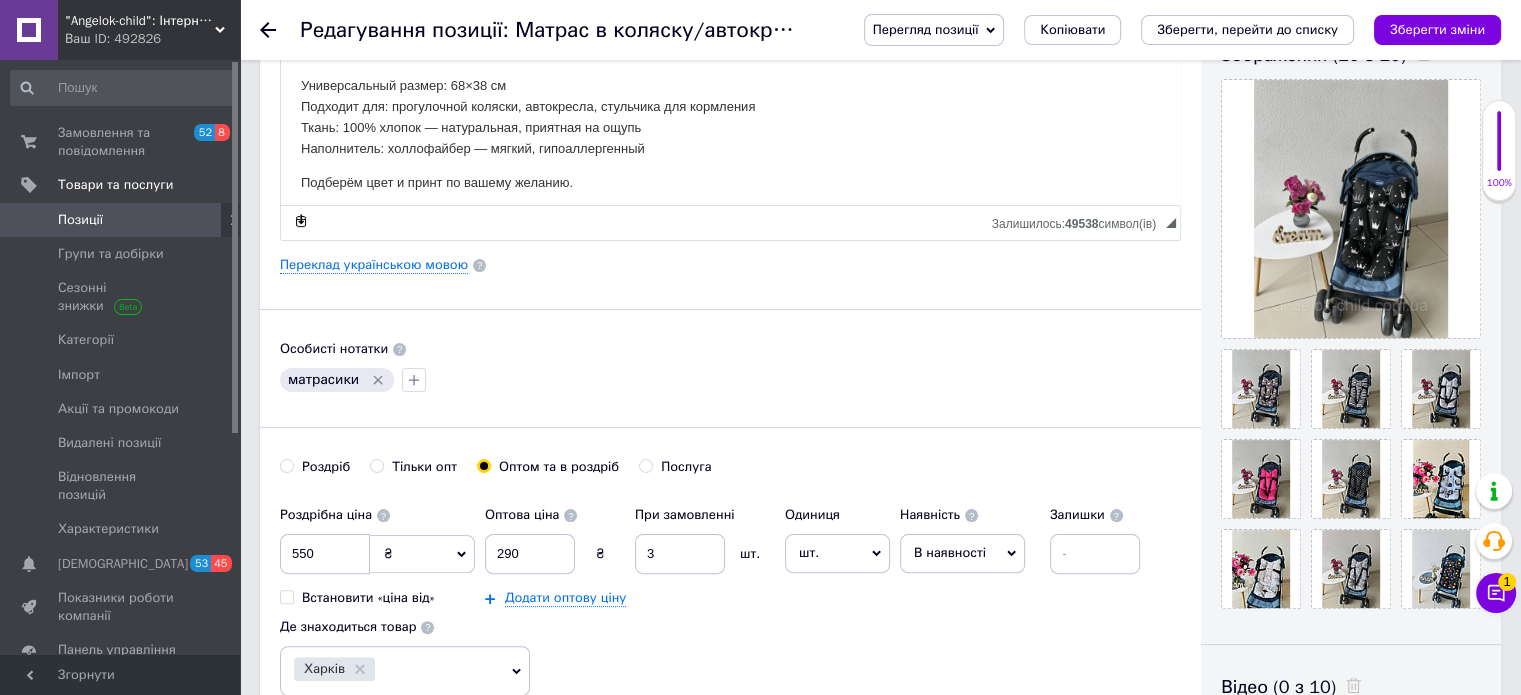 scroll, scrollTop: 404, scrollLeft: 0, axis: vertical 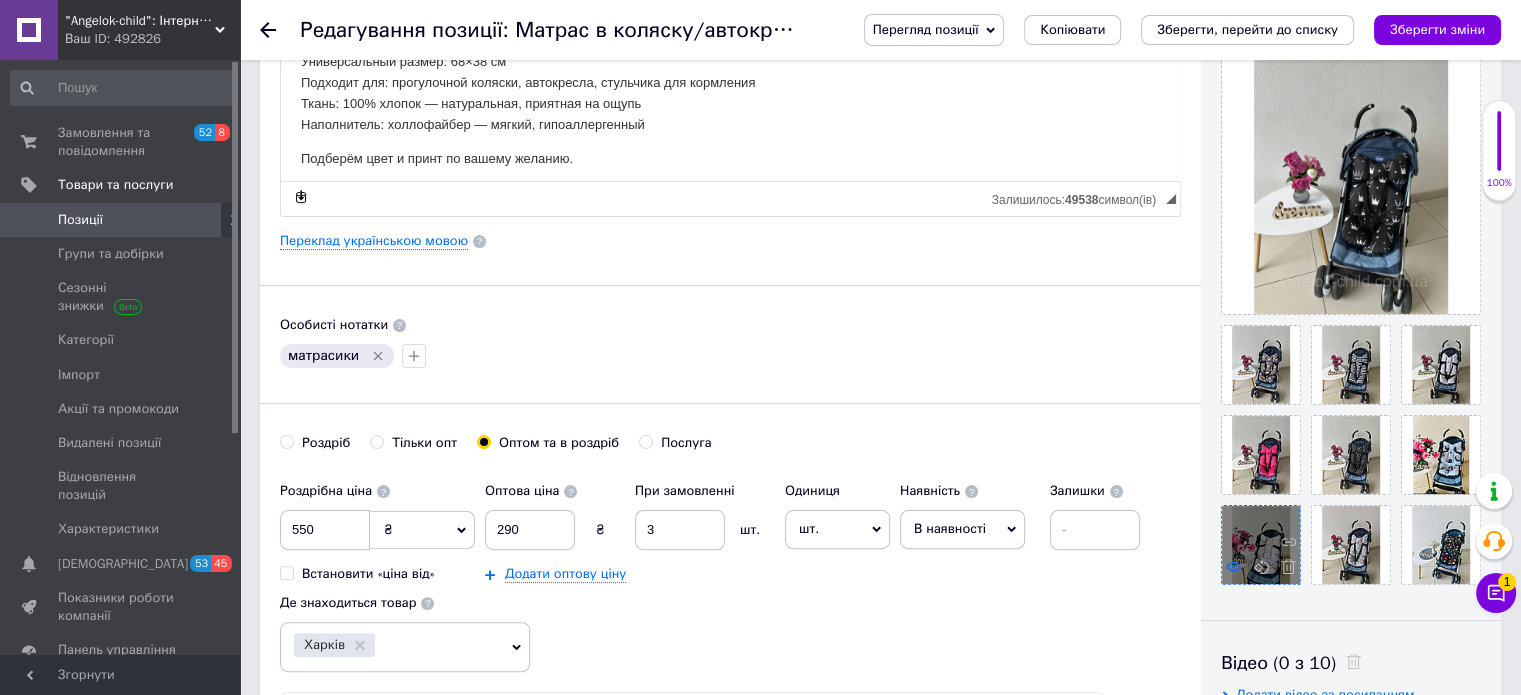 click 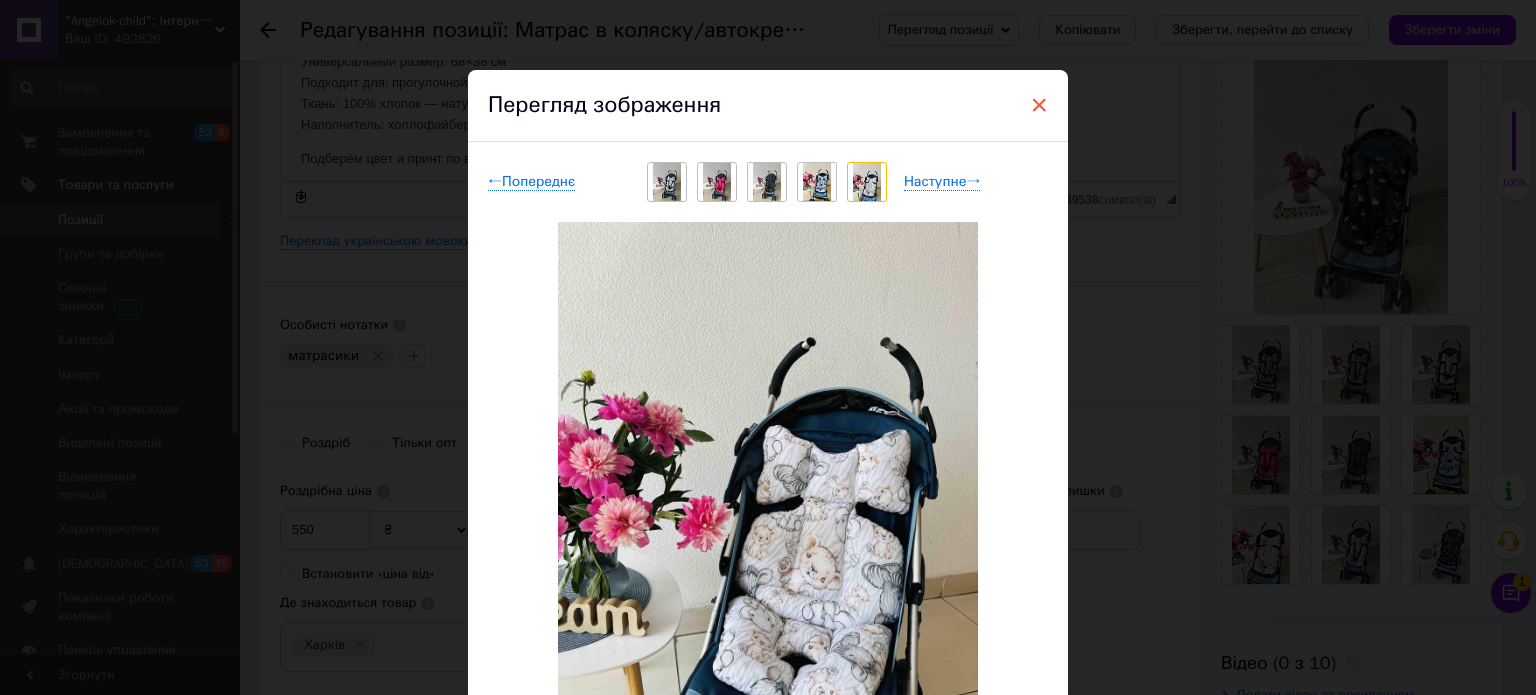 click on "×" at bounding box center [1039, 105] 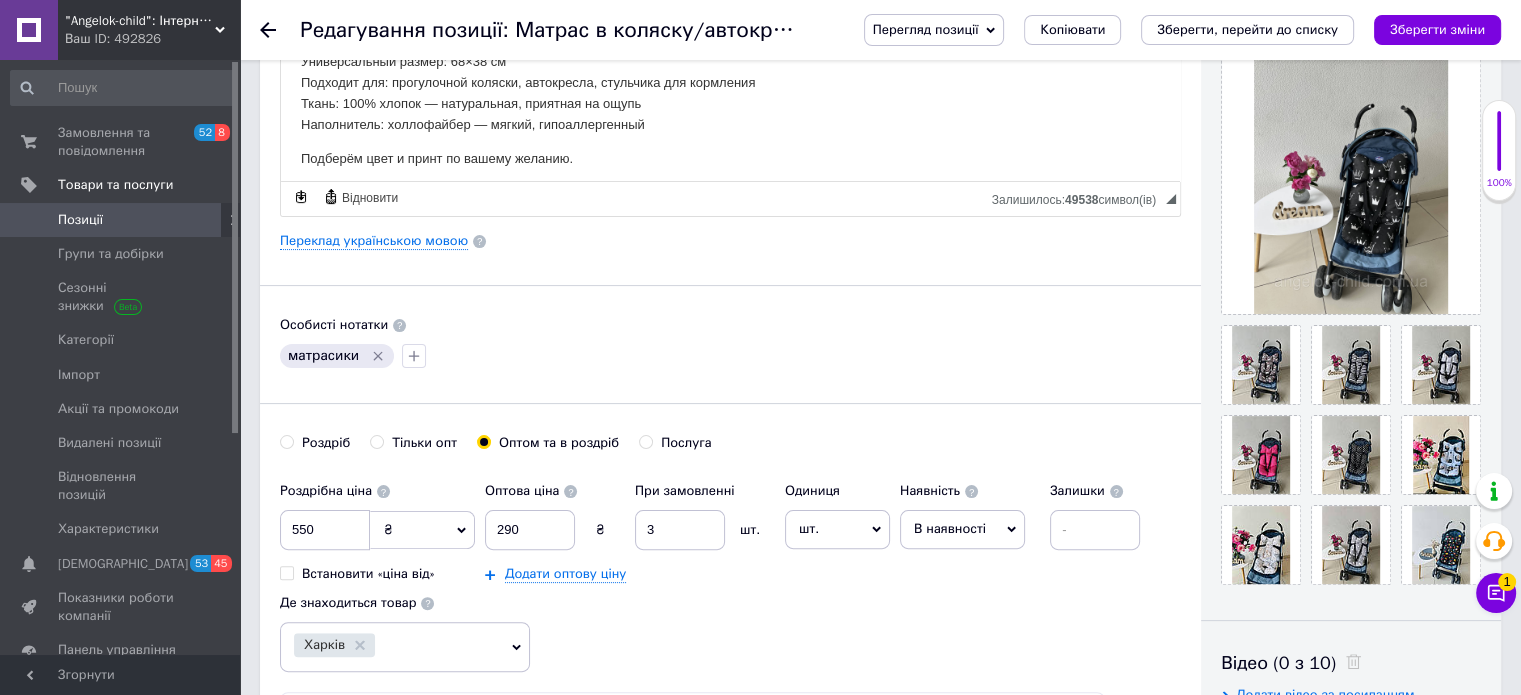 click on "Роздрібна ціна 550 ₴ $ EUR CHF GBP ¥ PLN ₸ MDL HUF KGS CNY TRY KRW lei Встановити «ціна від» Оптова ціна 290 ₴ При замовленні 3 шт. Додати оптову ціну Одиниця шт. Популярне комплект упаковка кв.м пара м кг пог.м послуга т а автоцистерна ампула б балон банка блістер бобіна бочка бут бухта в ват виїзд відро г г га година гр/кв.м гігакалорія д дав два місяці день доба доза є єврокуб з зміна к кВт каністра карат кв.дм кв.м кв.см кв.фут квартал кг кг/кв.м км колесо комплект коробка куб.дм куб.м л л лист м м мВт мл мм моток місяць мішок н набір номер о об'єкт од. п палетомісце пара партія пач р [PERSON_NAME]" at bounding box center (730, 572) 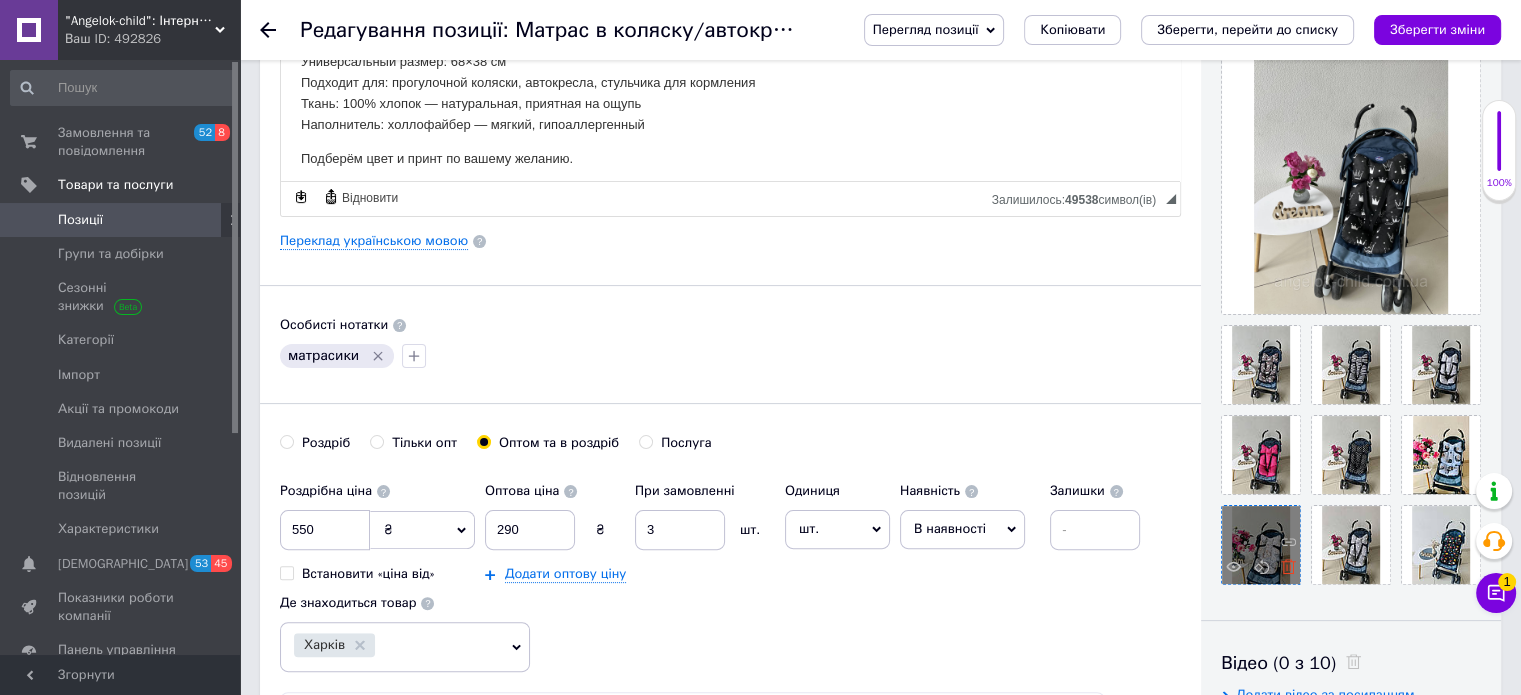 click 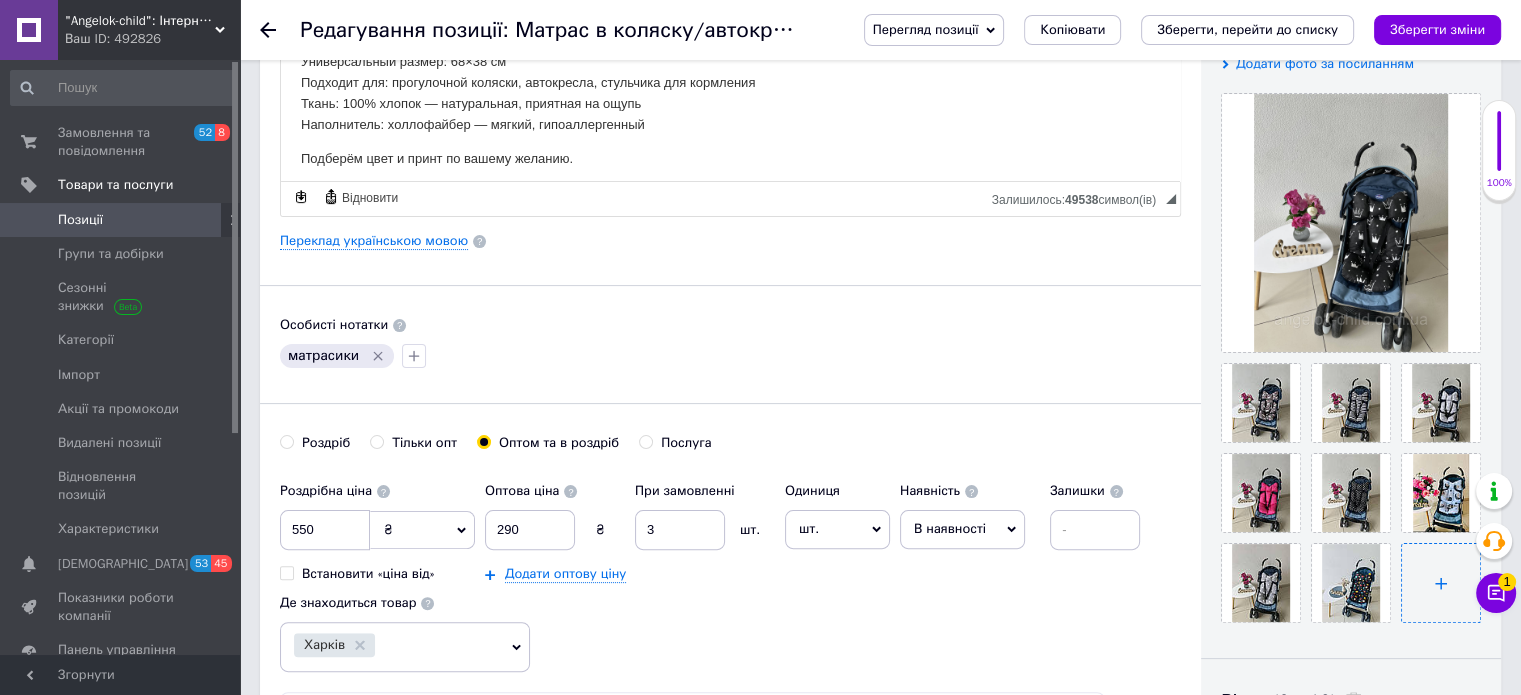 click at bounding box center [1441, 583] 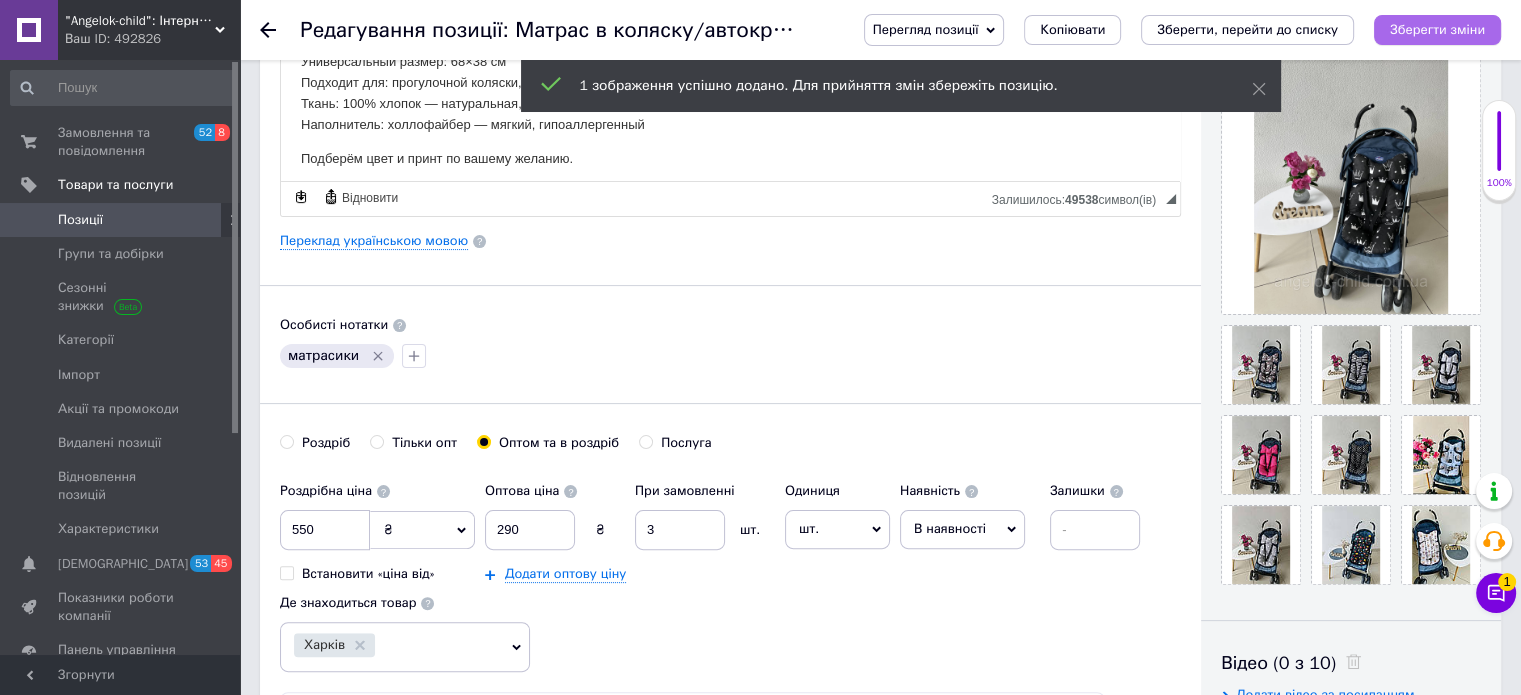 click on "Зберегти зміни" at bounding box center (1437, 29) 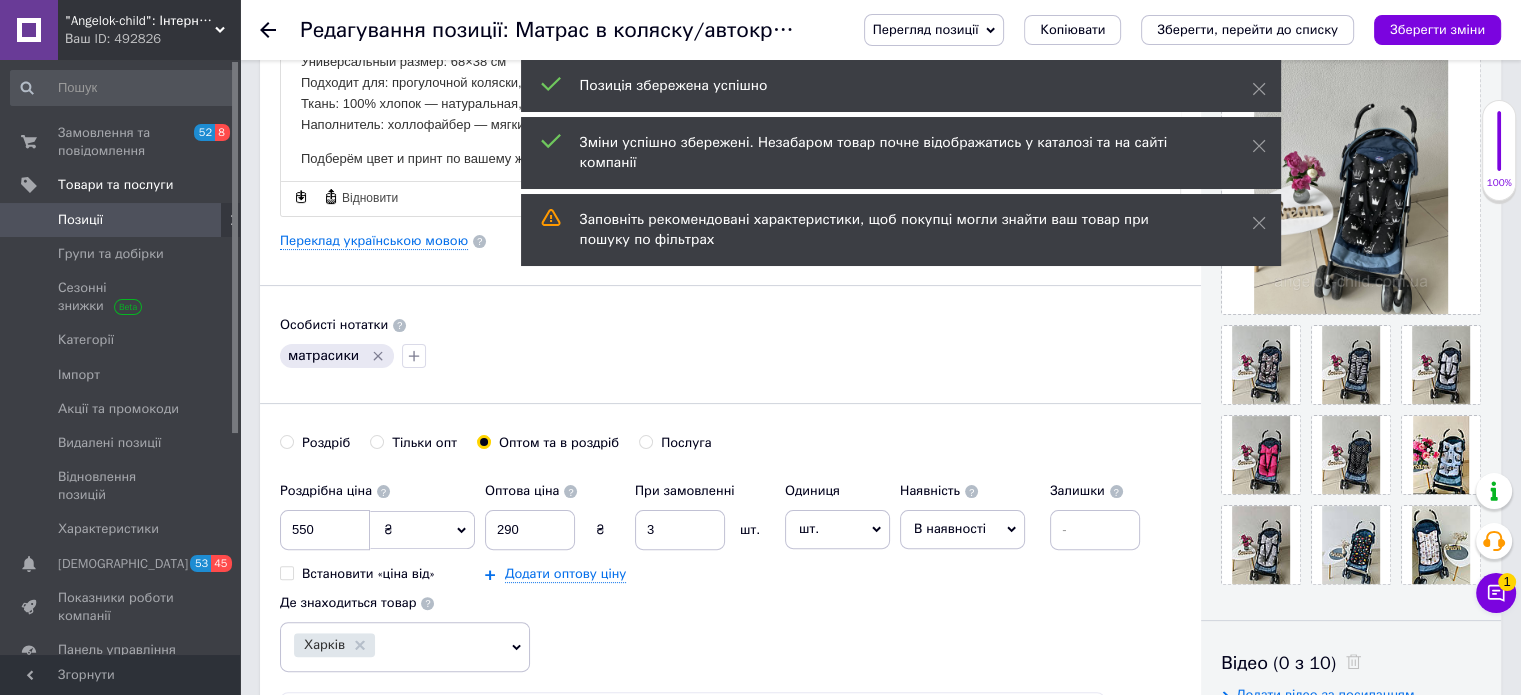 click 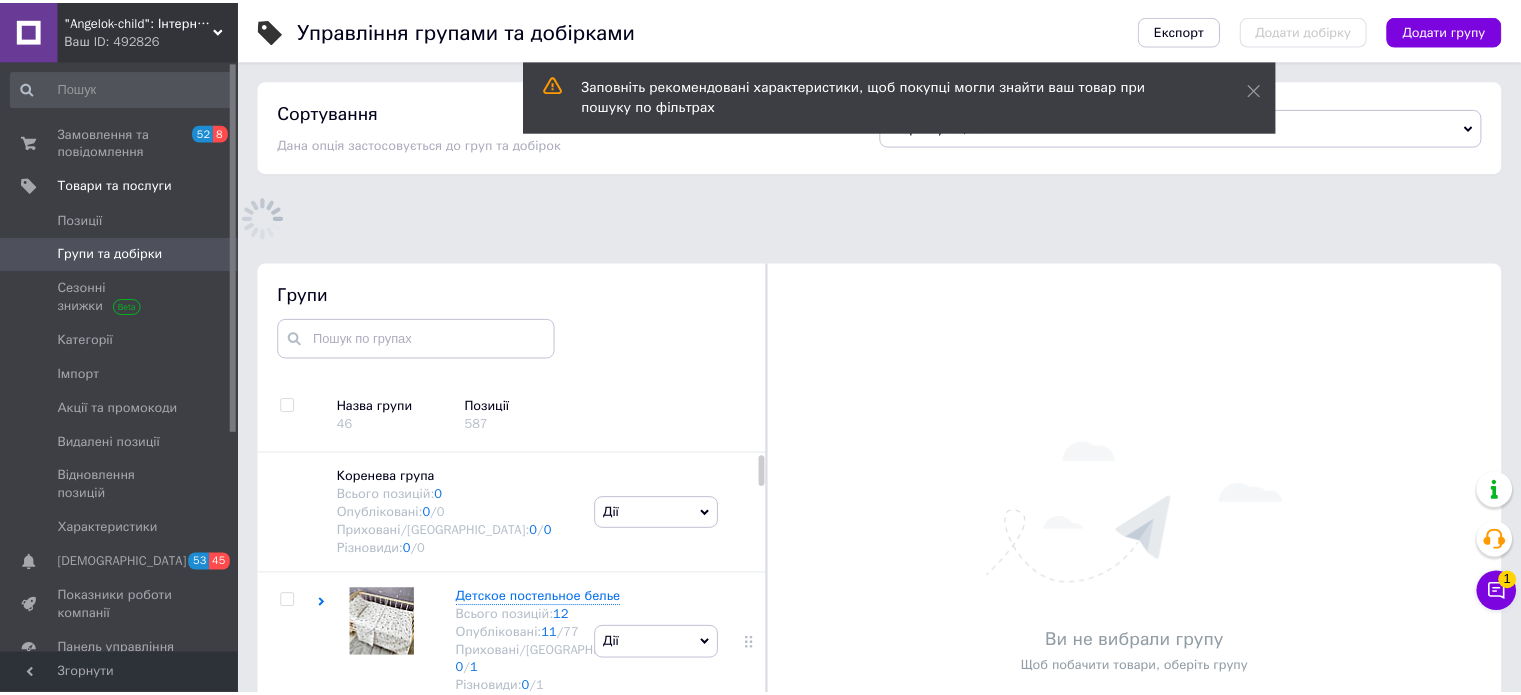 scroll, scrollTop: 176, scrollLeft: 0, axis: vertical 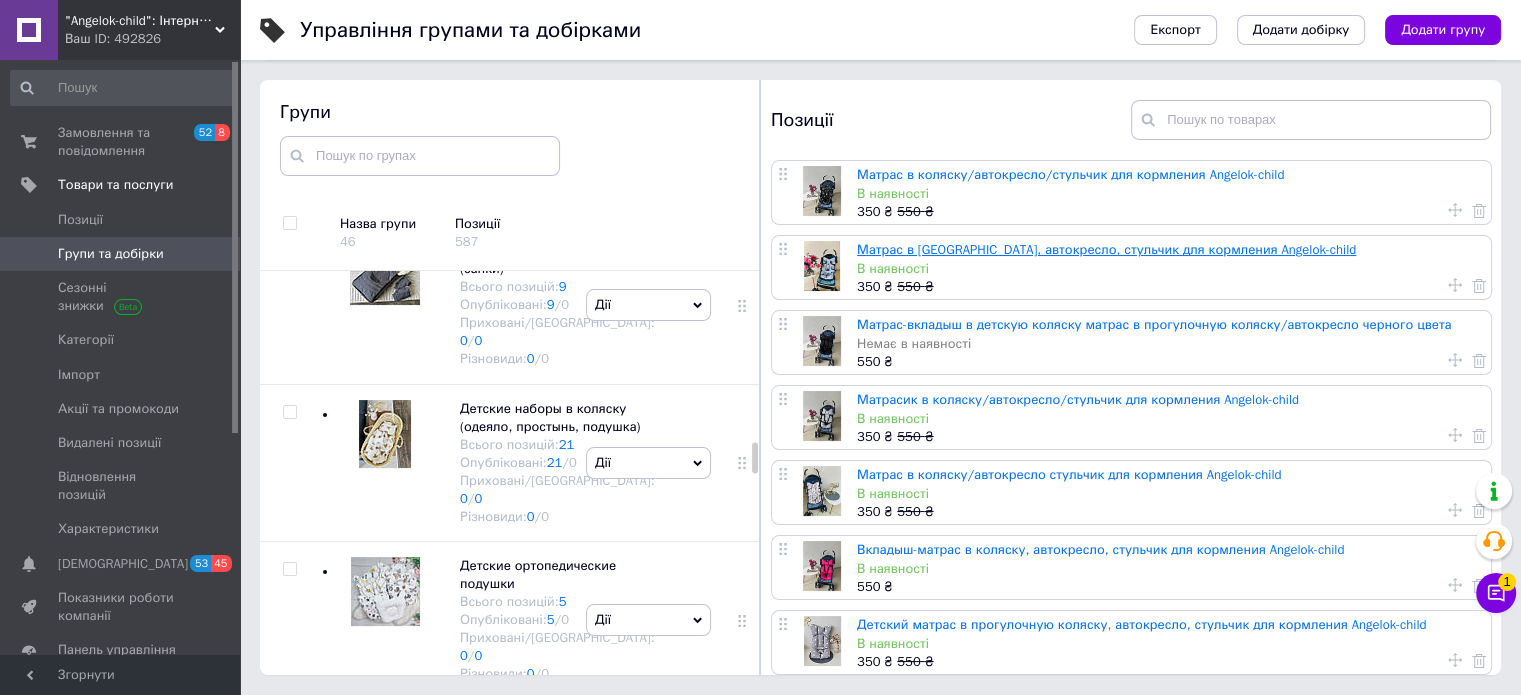 click on "Матрас в [GEOGRAPHIC_DATA], автокресло, стульчик для кормления Angelok-child" at bounding box center (1106, 249) 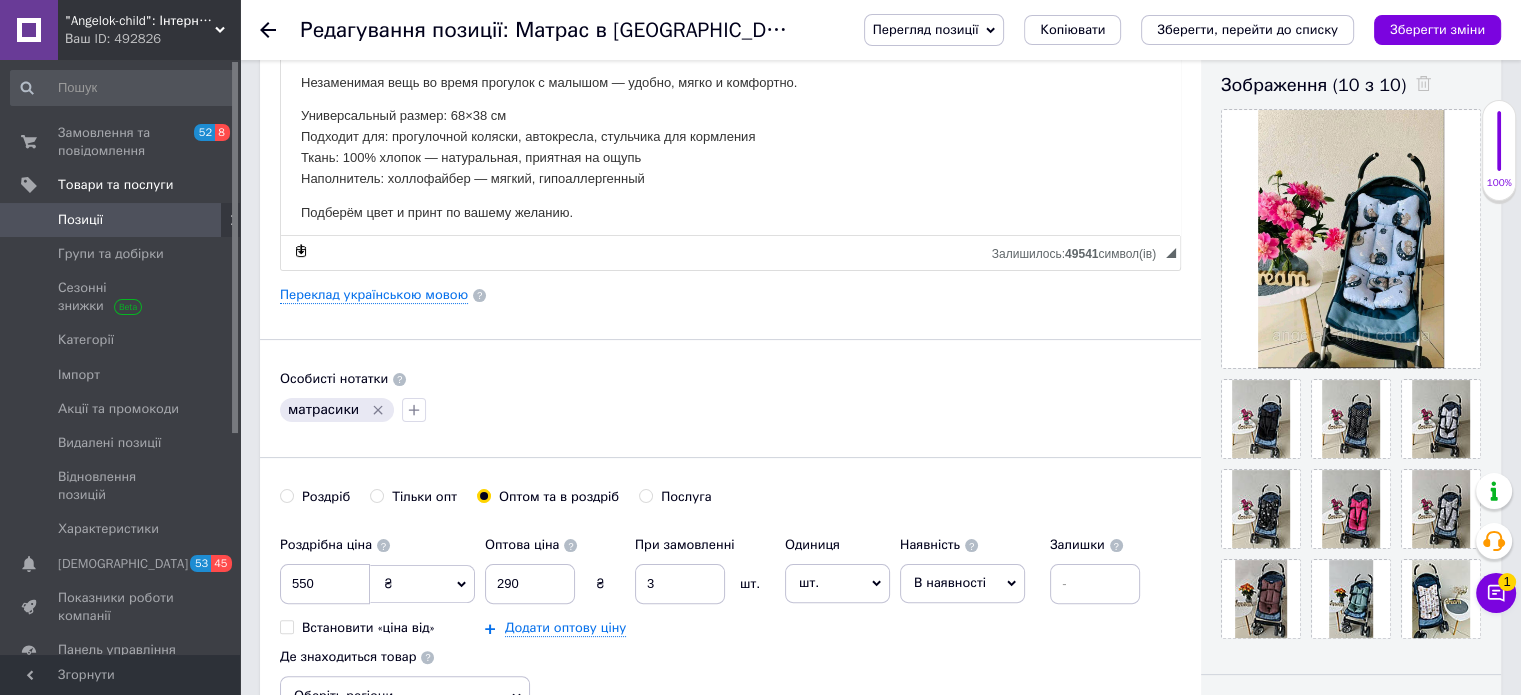 scroll, scrollTop: 352, scrollLeft: 0, axis: vertical 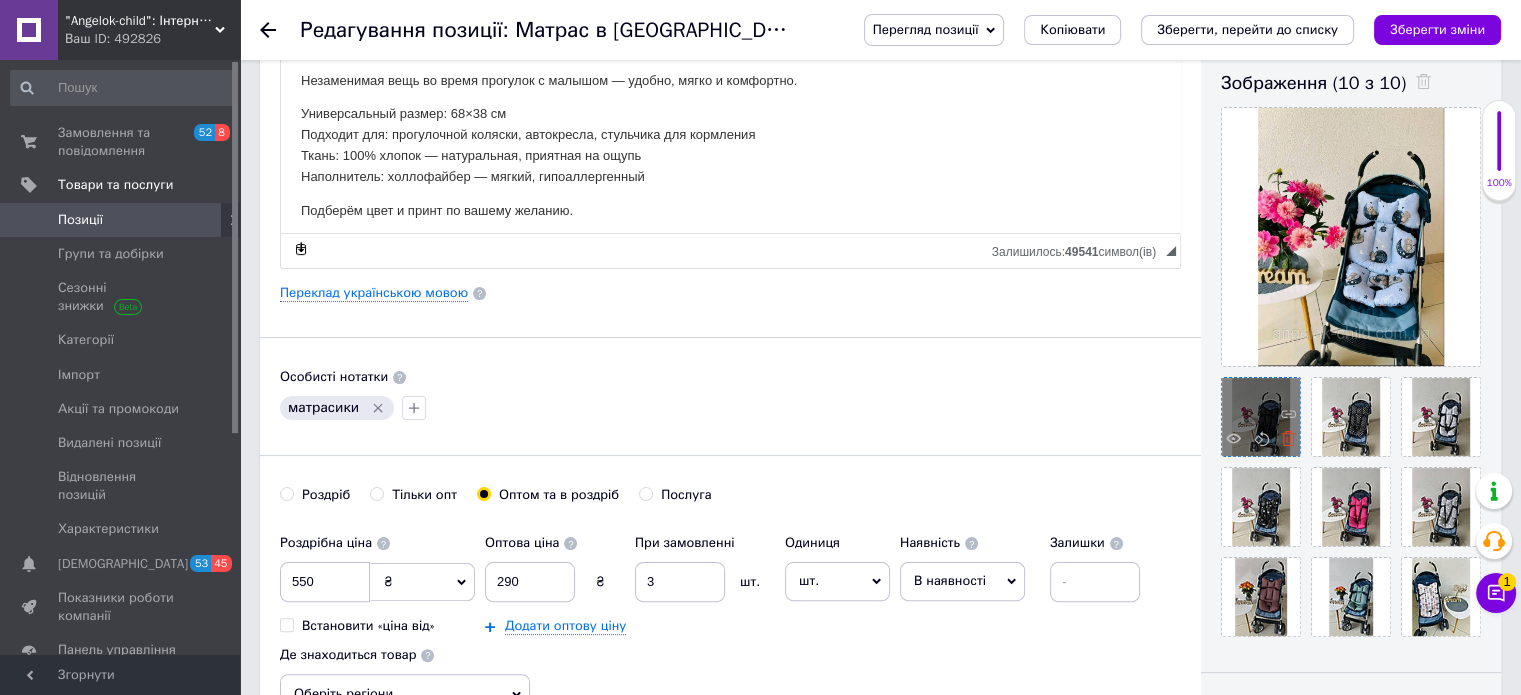 click 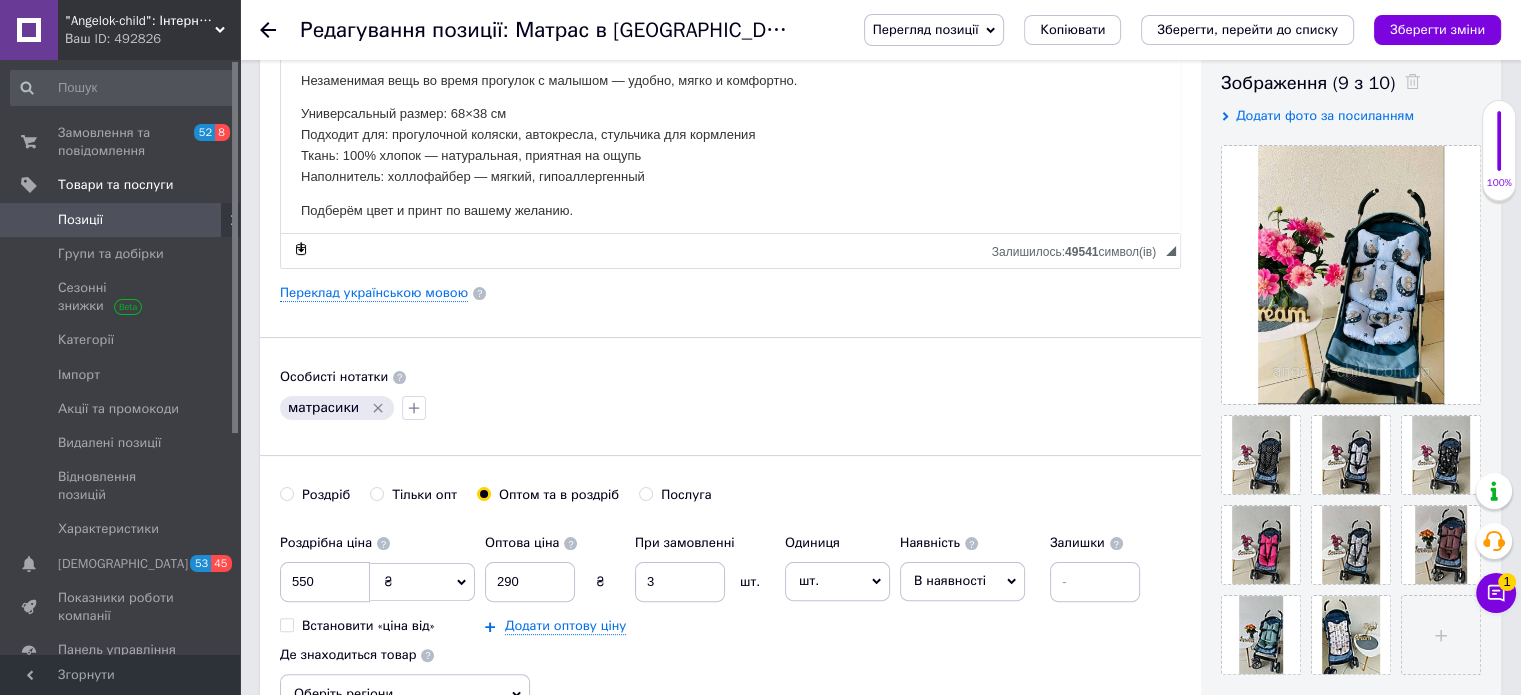 scroll, scrollTop: 456, scrollLeft: 0, axis: vertical 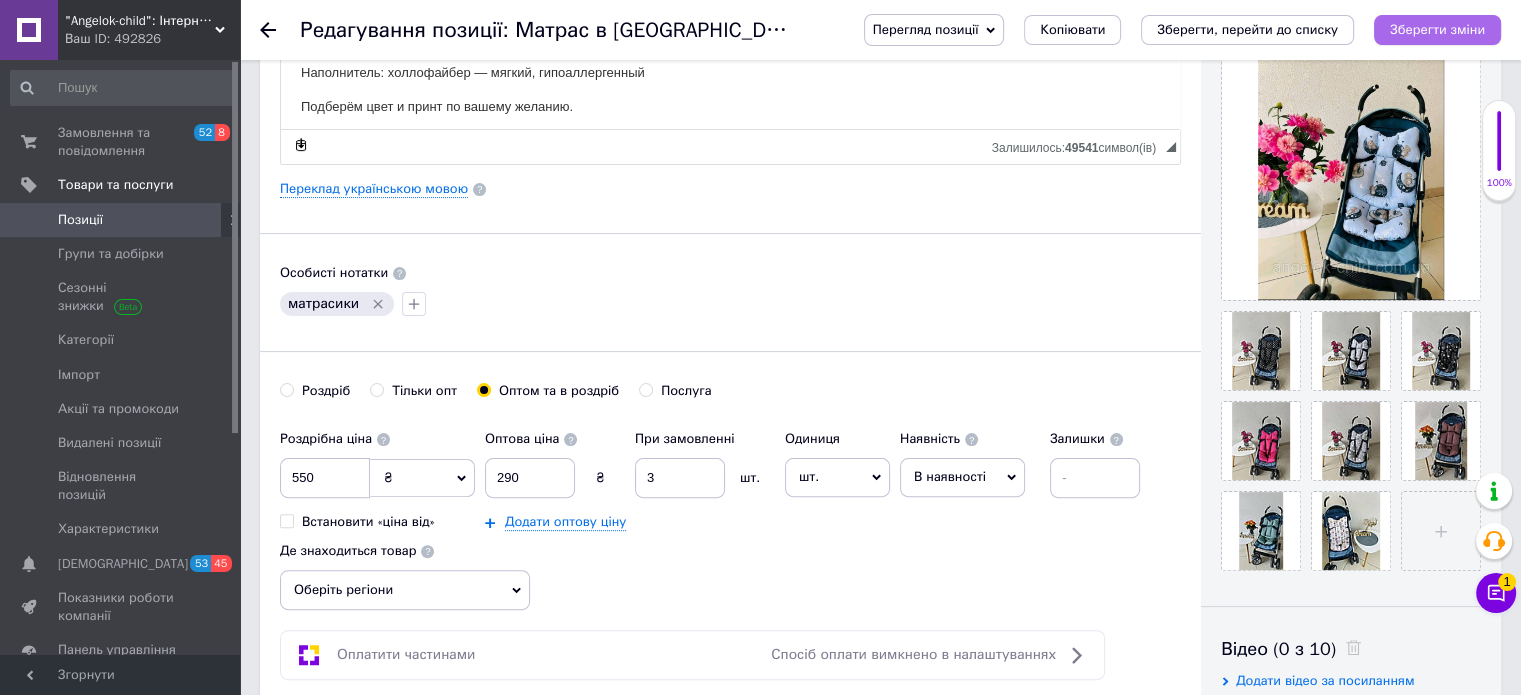 click on "Зберегти зміни" at bounding box center [1437, 29] 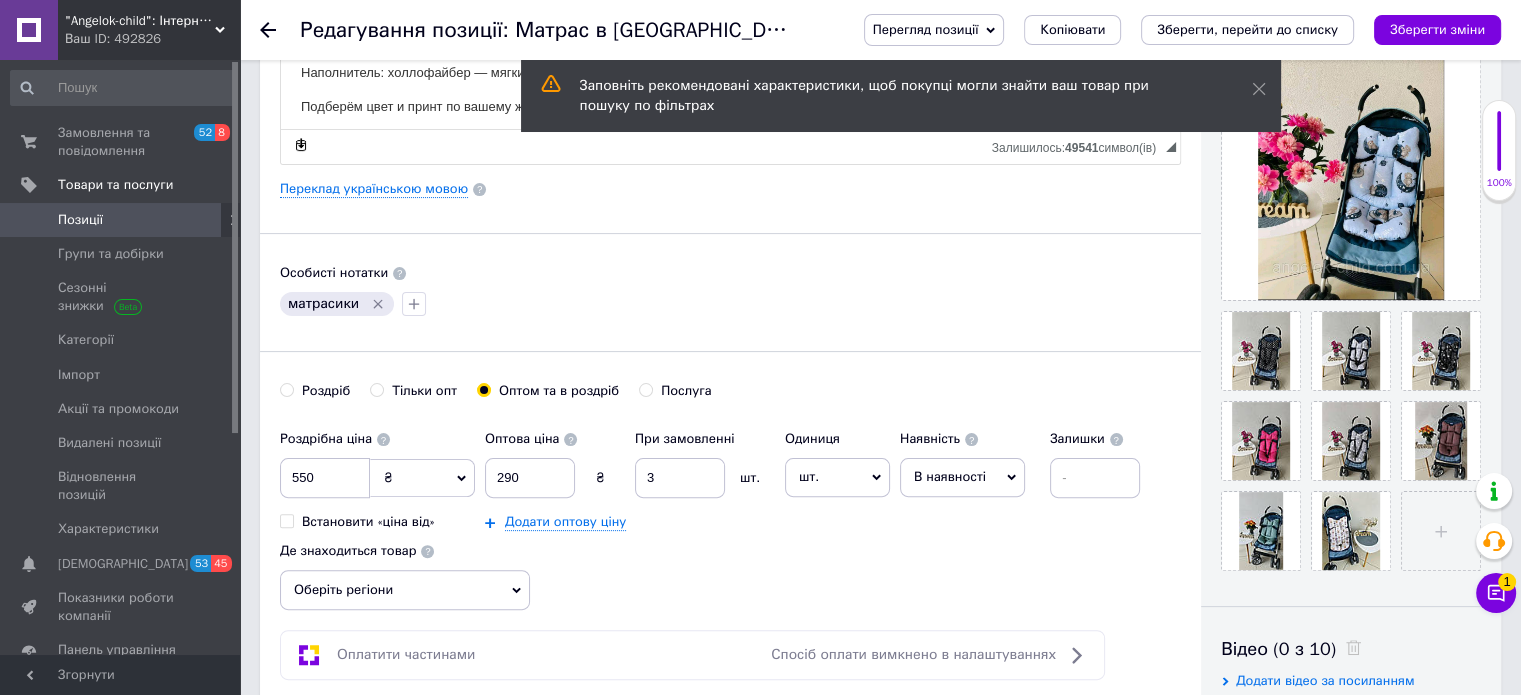 click 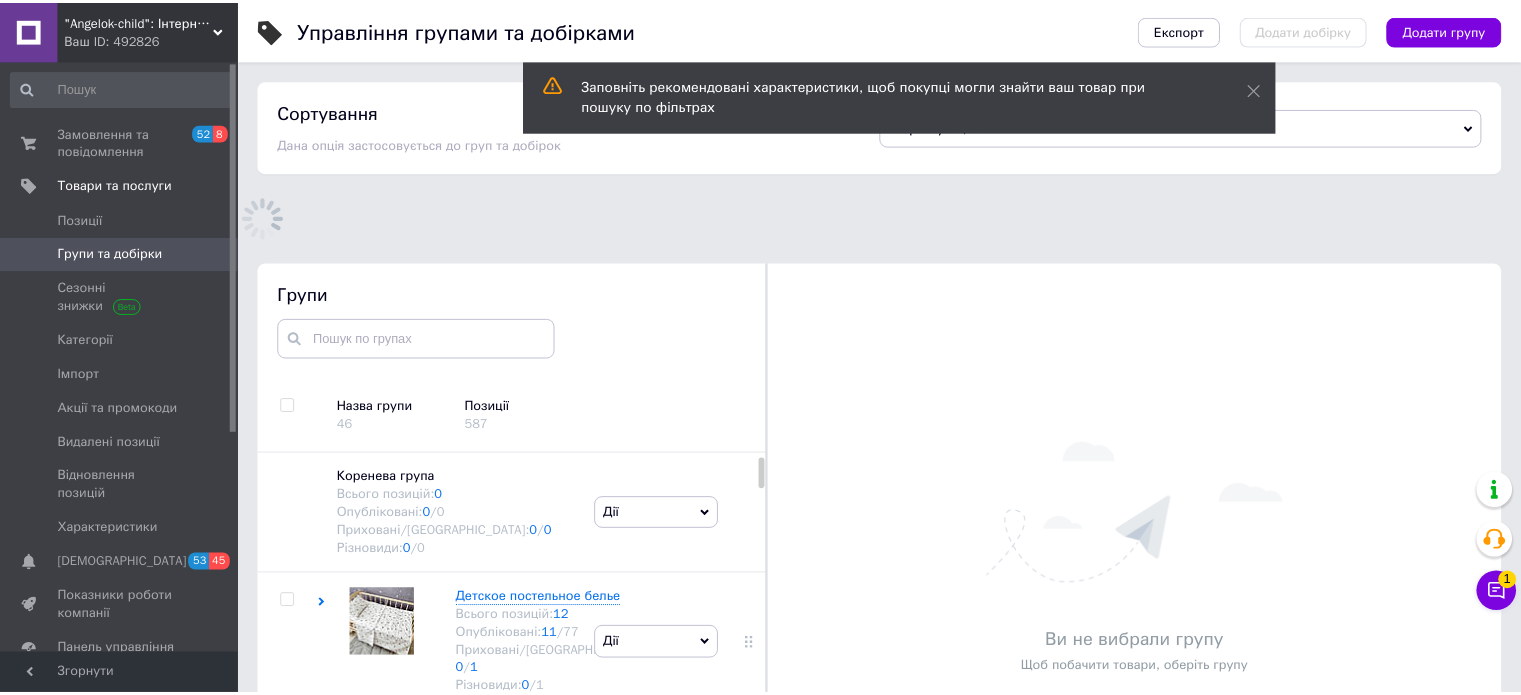 scroll, scrollTop: 180, scrollLeft: 0, axis: vertical 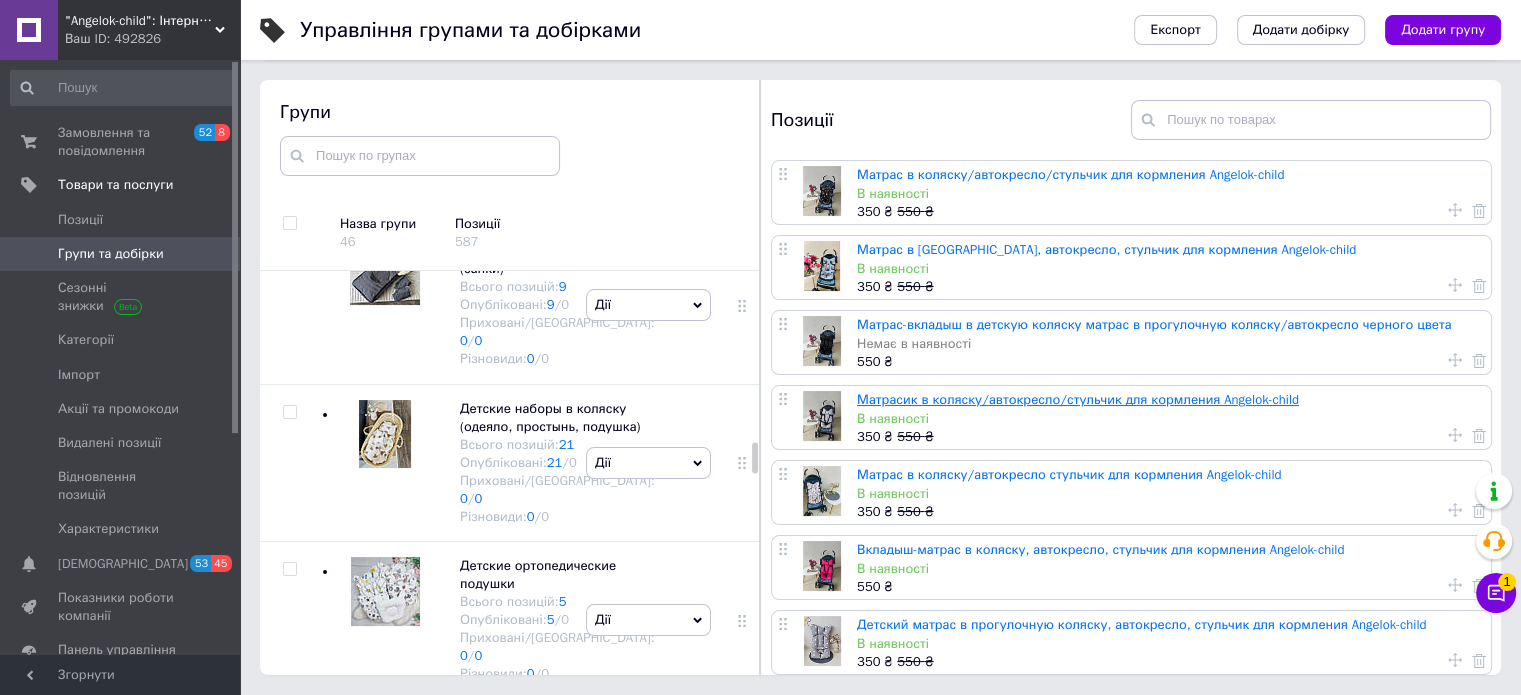 click on "Матрасик в коляску/автокресло/стульчик для кормления Angelok-child" at bounding box center (1078, 399) 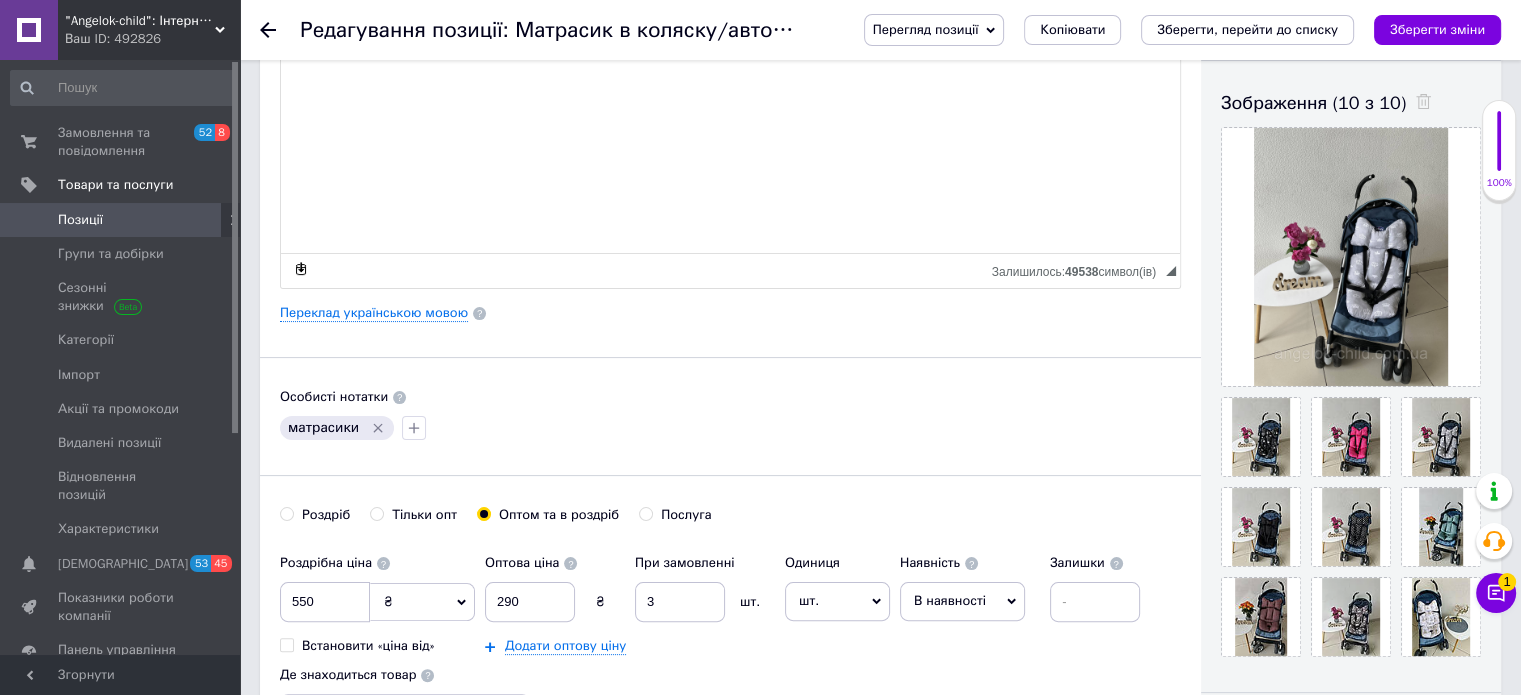 scroll, scrollTop: 332, scrollLeft: 0, axis: vertical 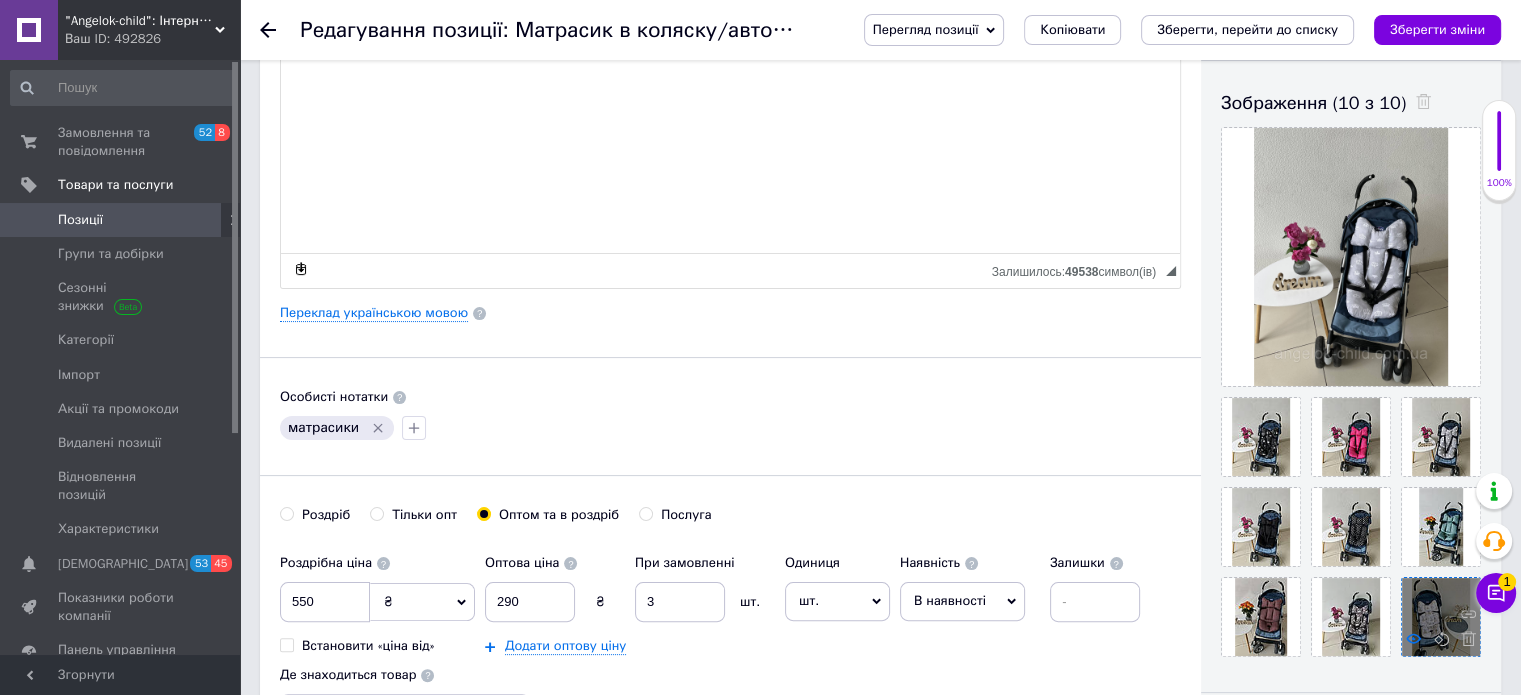 click 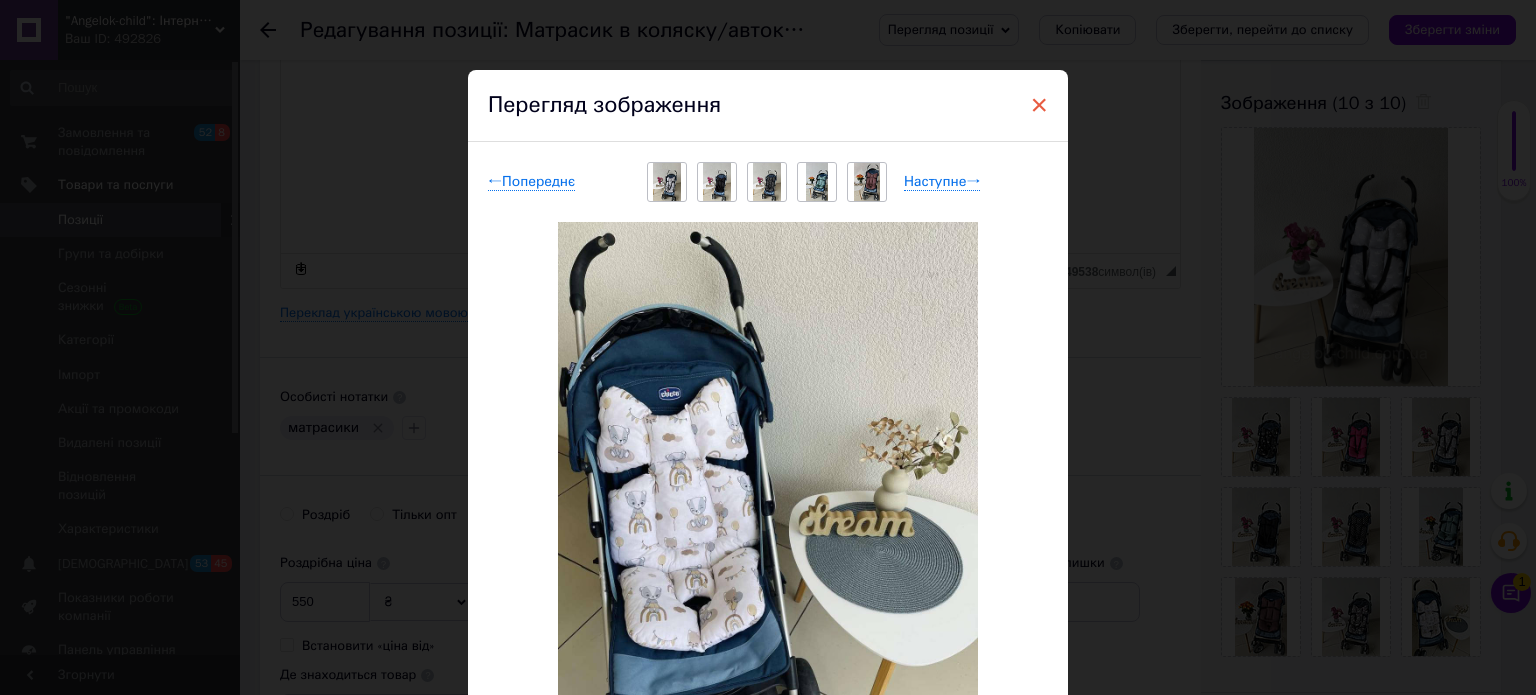 click on "×" at bounding box center [1039, 105] 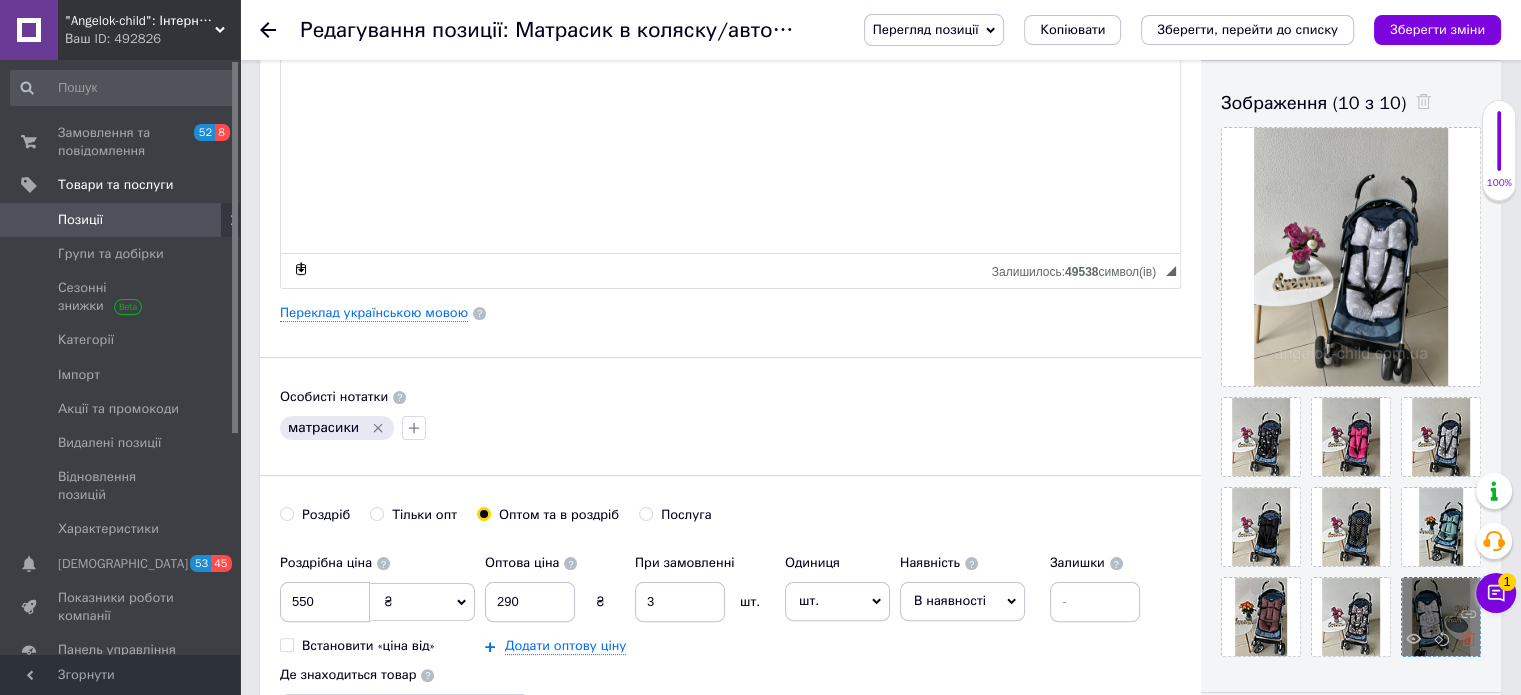 click 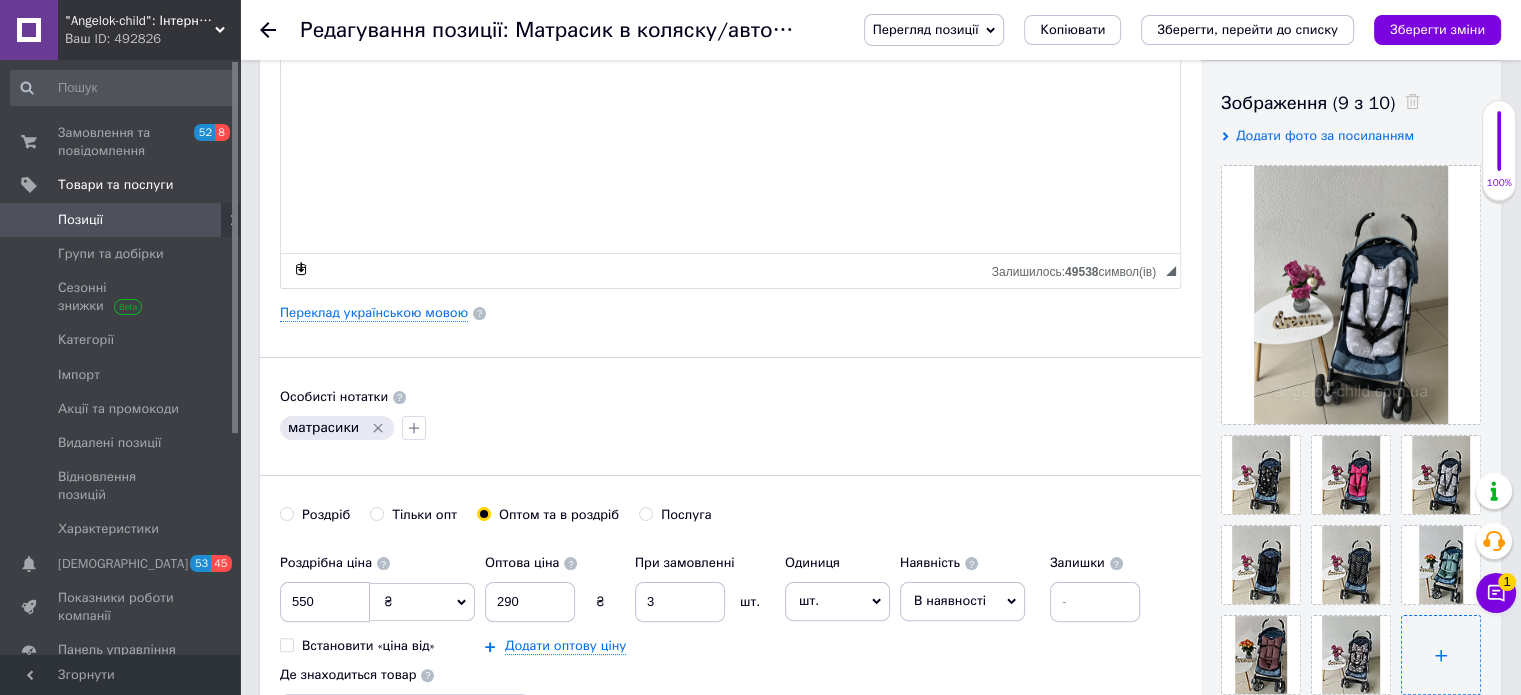 click at bounding box center [1441, 655] 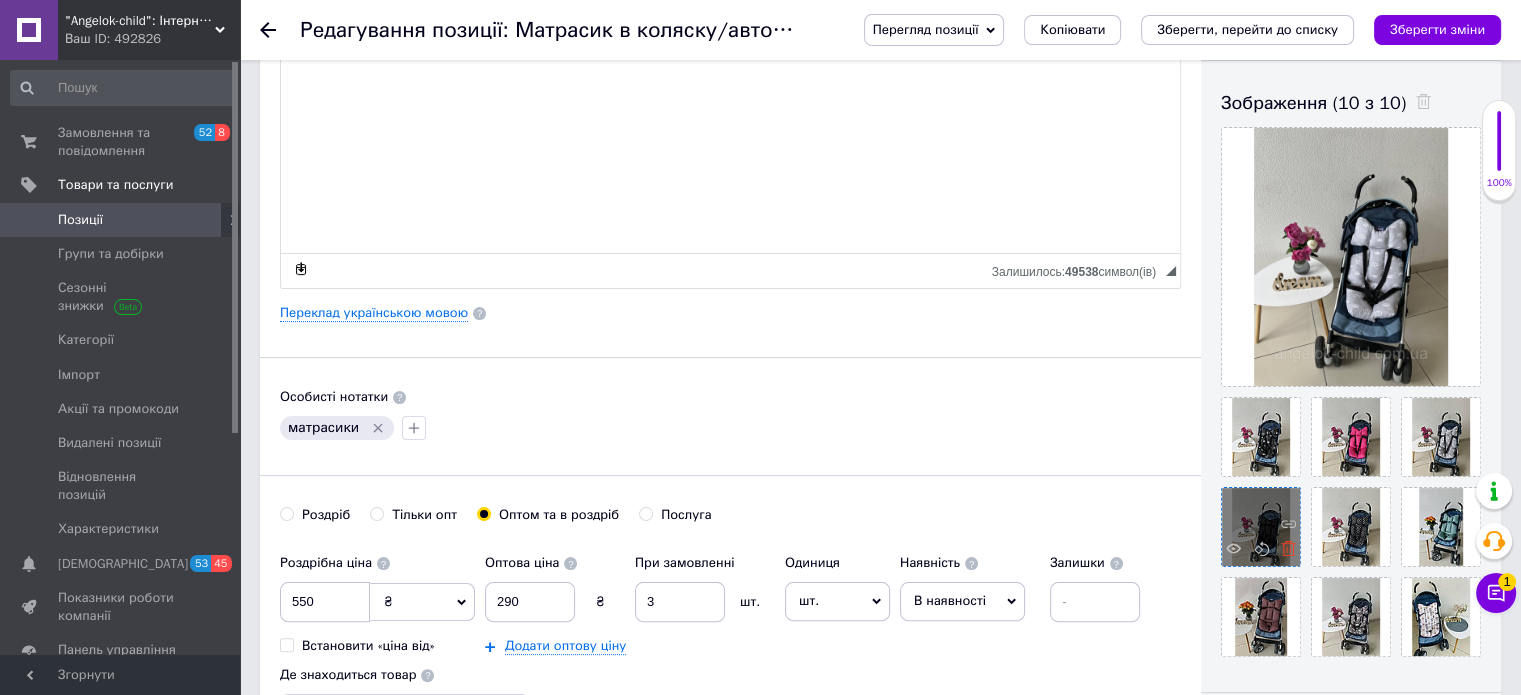 click 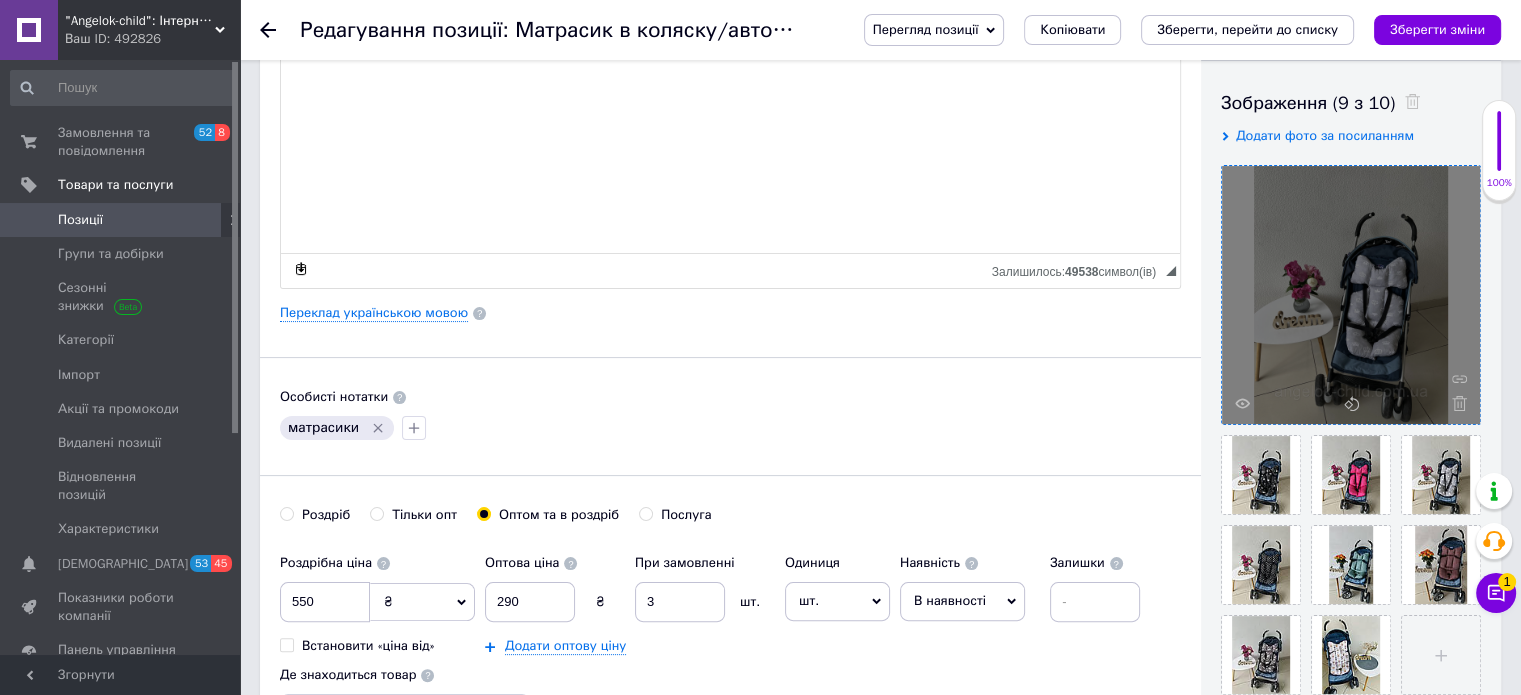 click at bounding box center (1351, 295) 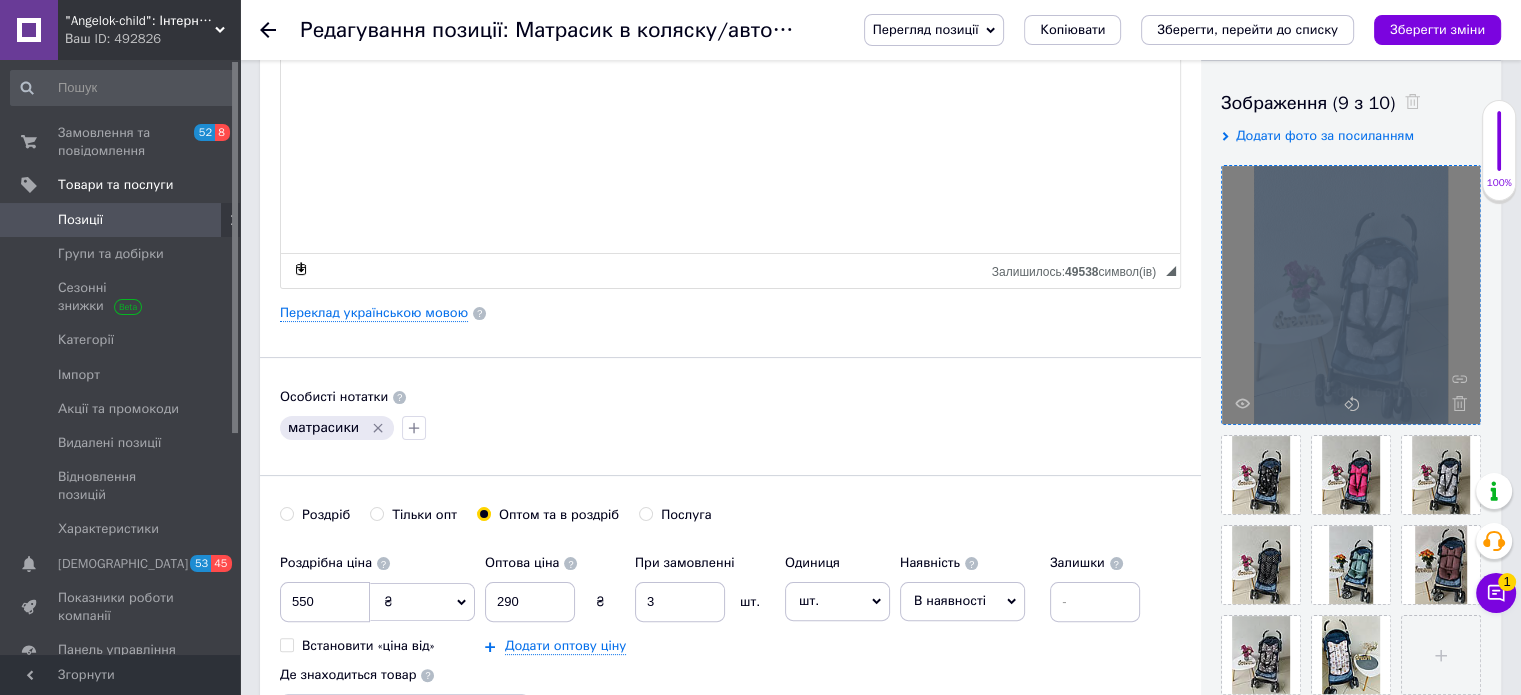 click at bounding box center (1351, 295) 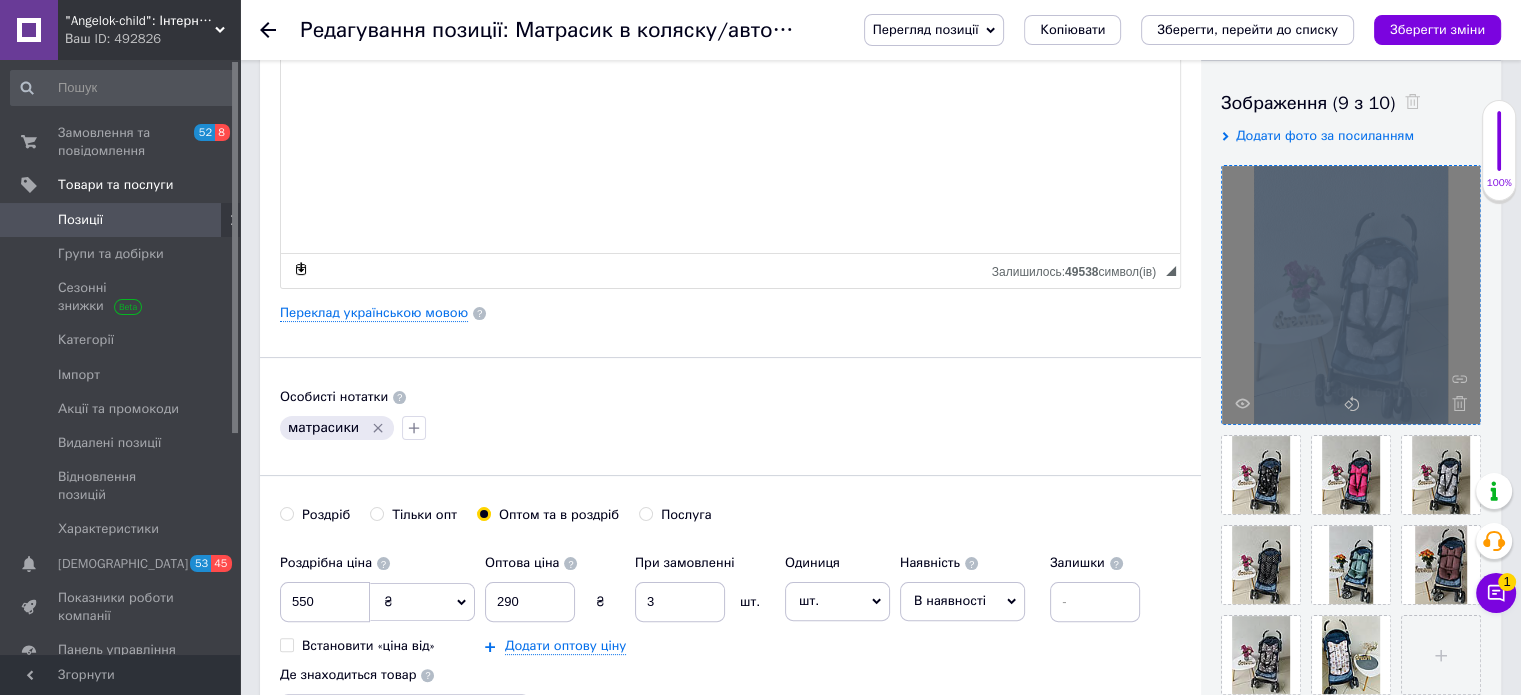 click at bounding box center [1351, 295] 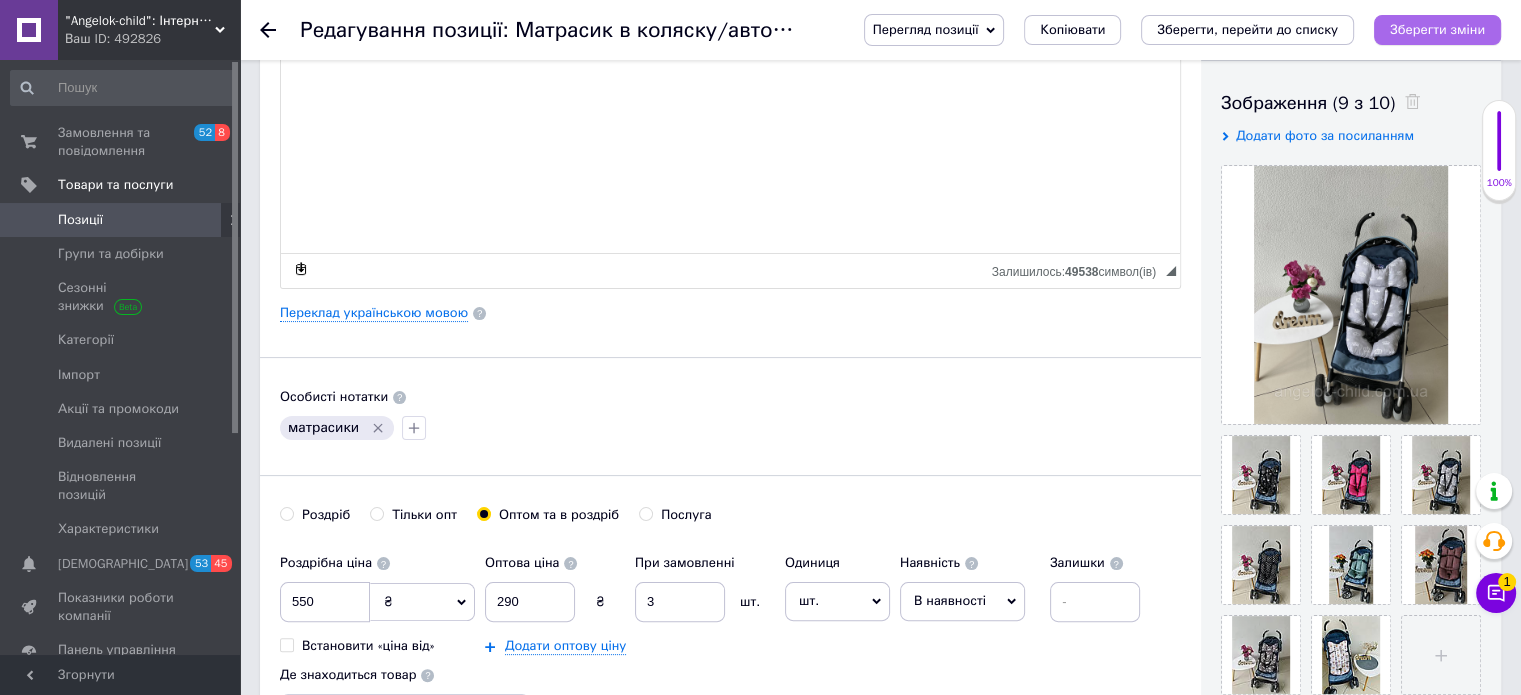click on "Зберегти зміни" at bounding box center [1437, 29] 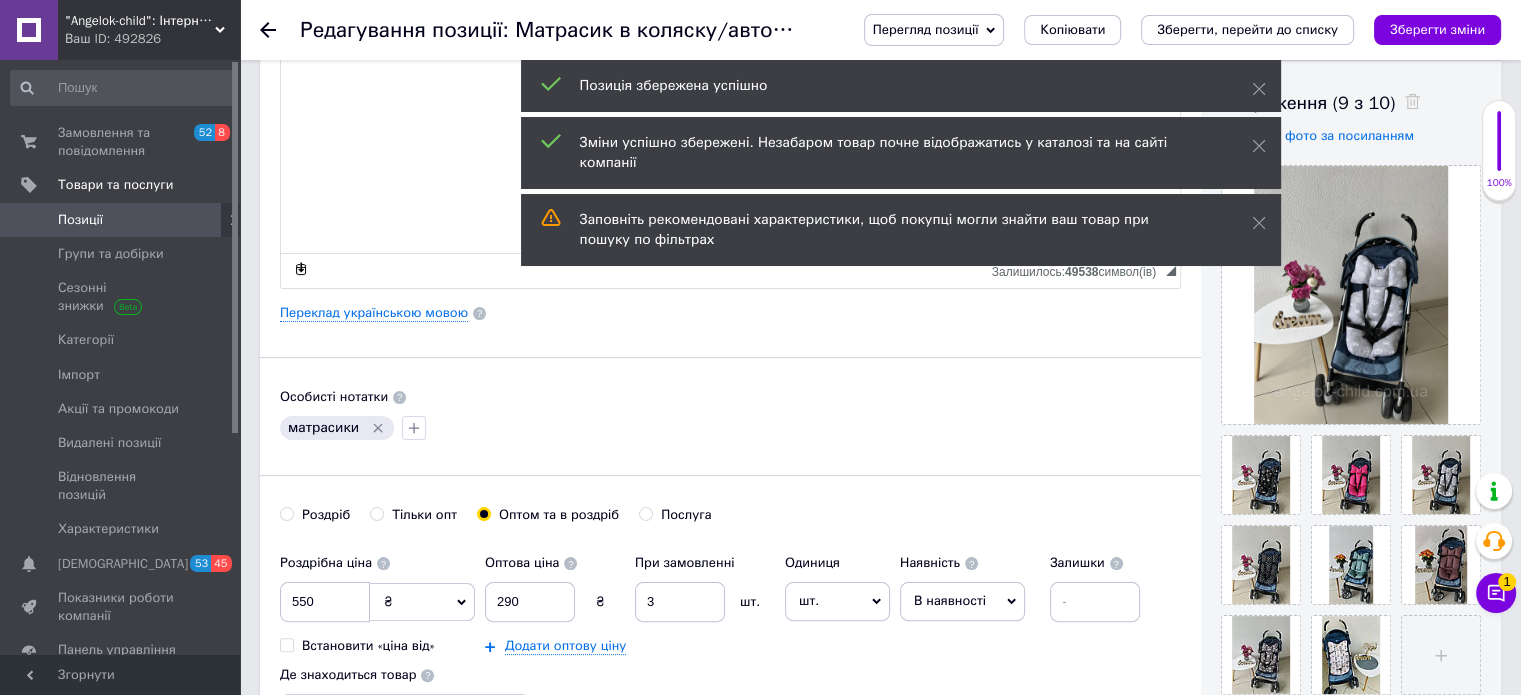 click 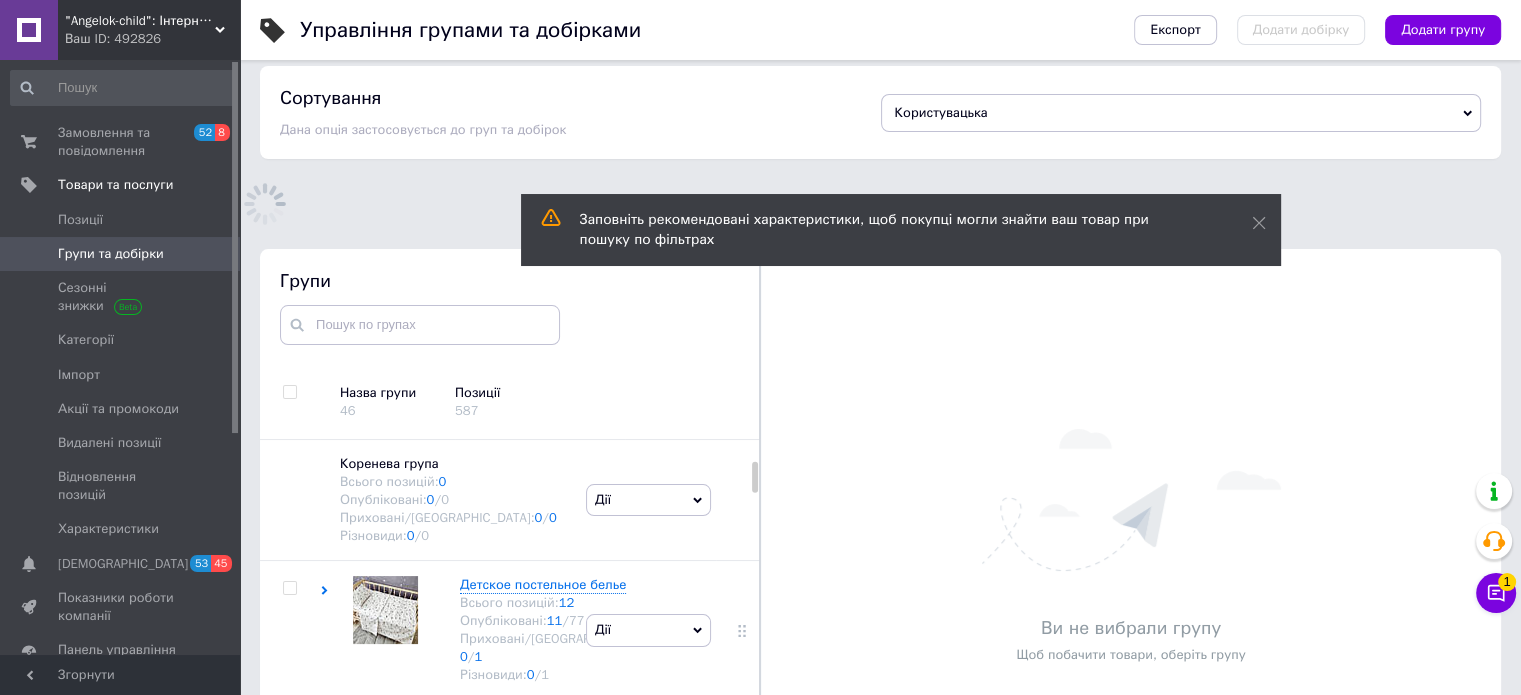 scroll, scrollTop: 139, scrollLeft: 0, axis: vertical 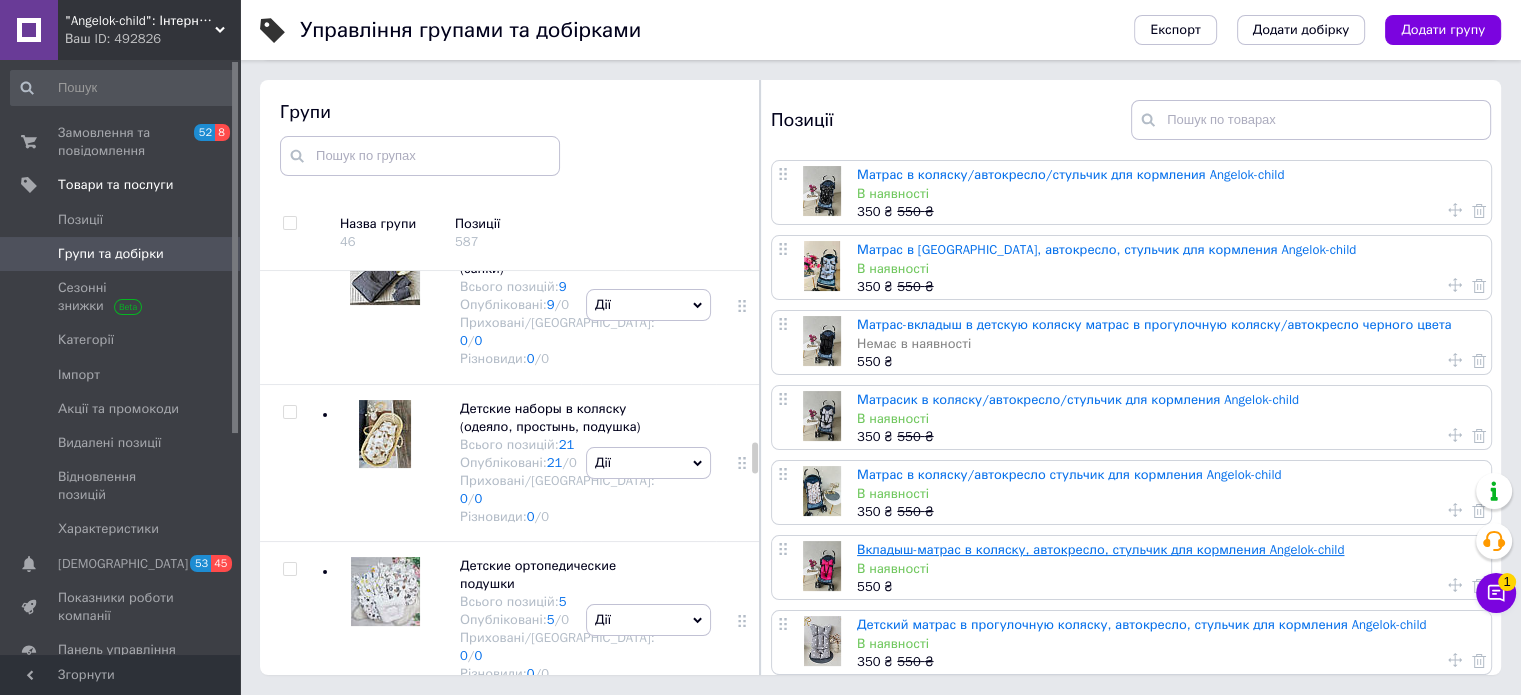 click on "Вкладыш-матрас в коляску, автокресло, стульчик для кормления Angelok-child" at bounding box center [1100, 549] 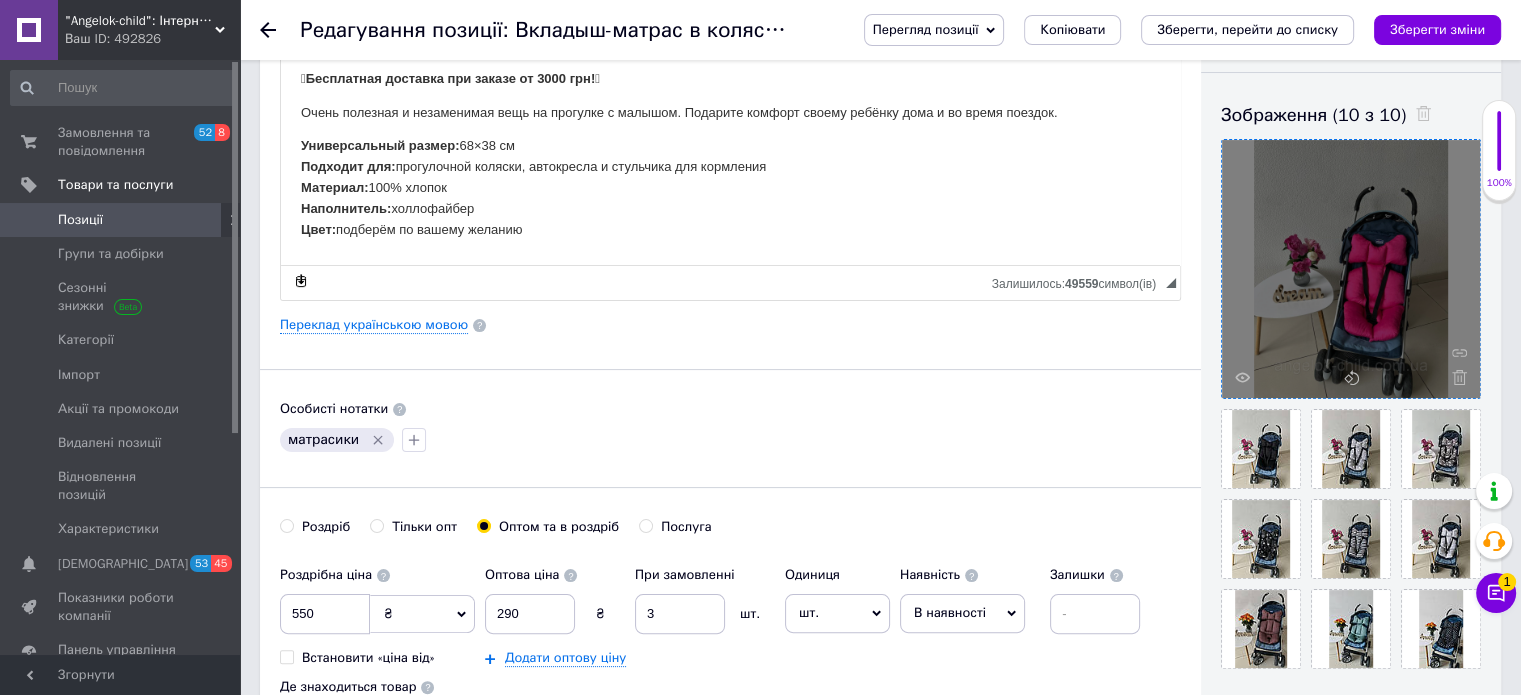 scroll, scrollTop: 322, scrollLeft: 0, axis: vertical 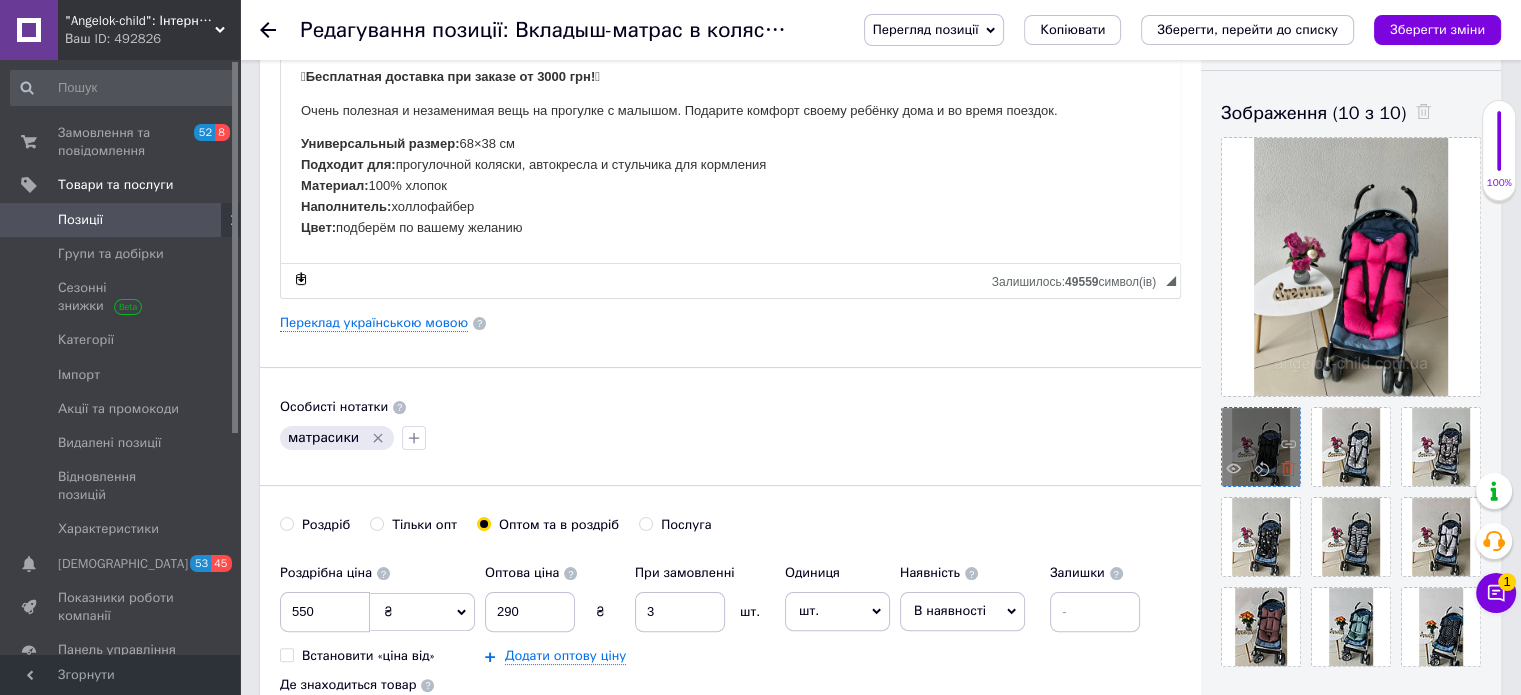 click 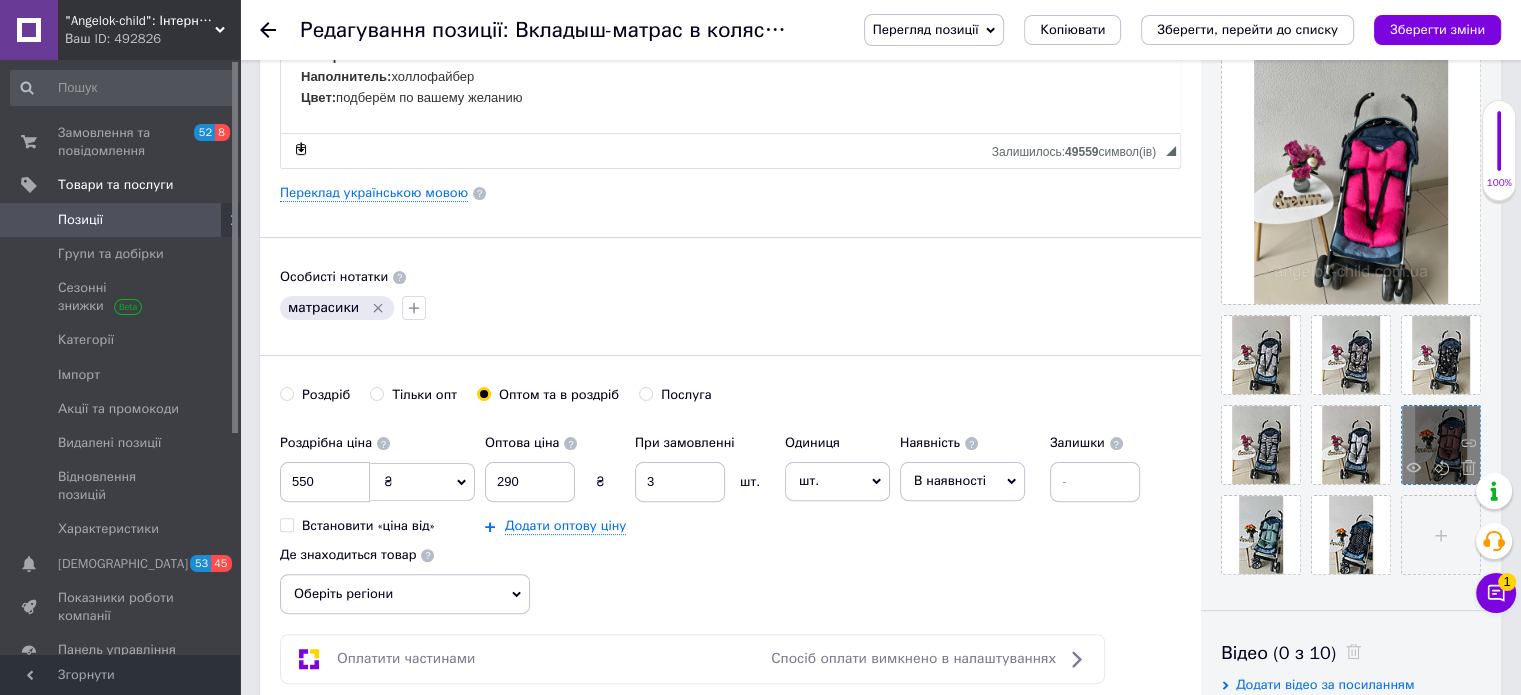 scroll, scrollTop: 455, scrollLeft: 0, axis: vertical 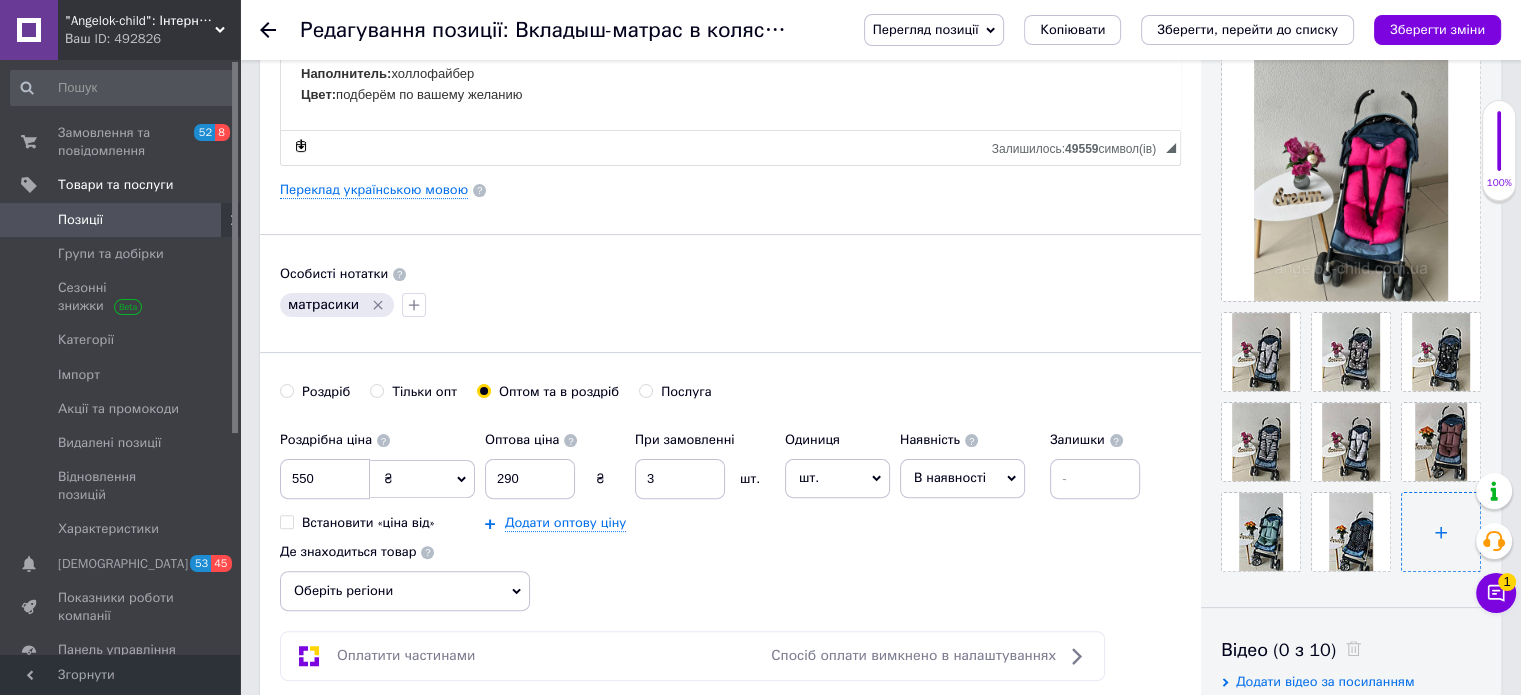click at bounding box center [1441, 532] 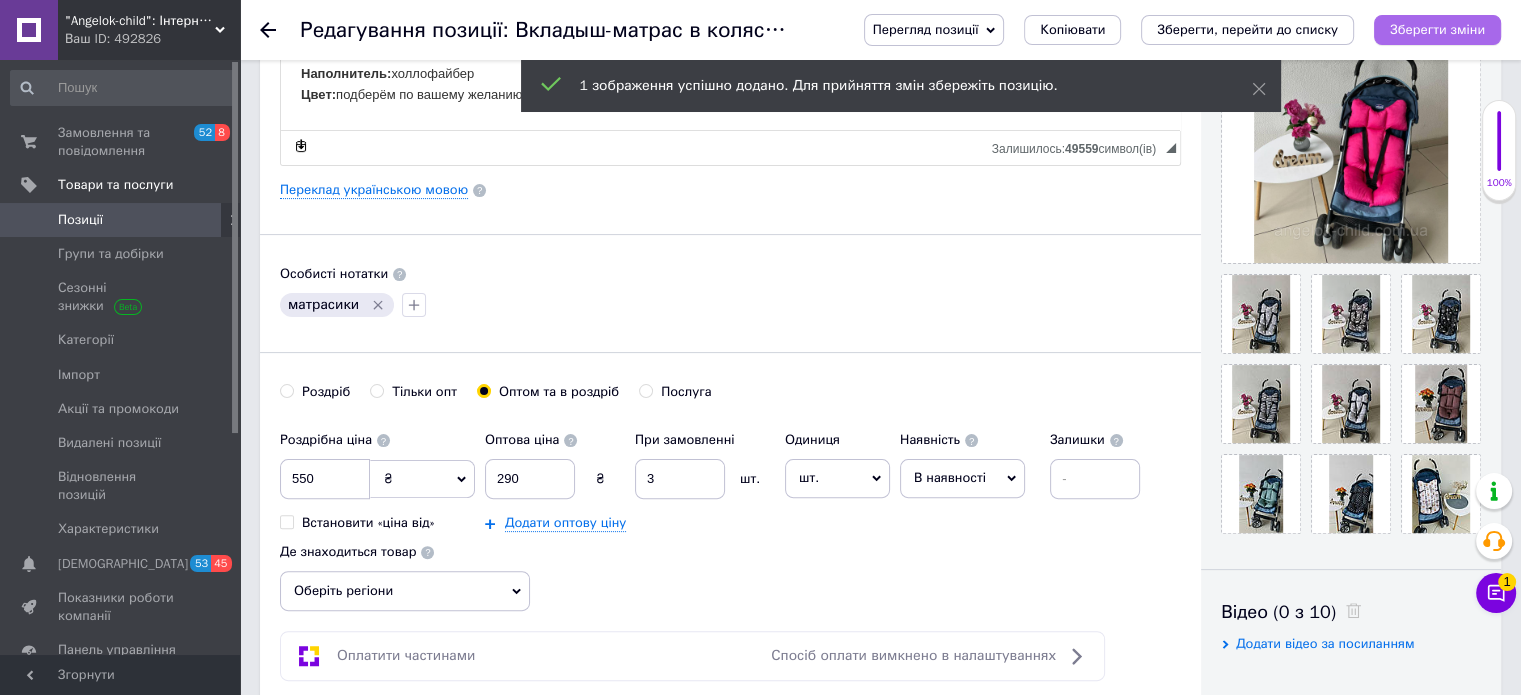 click on "Зберегти зміни" at bounding box center [1437, 29] 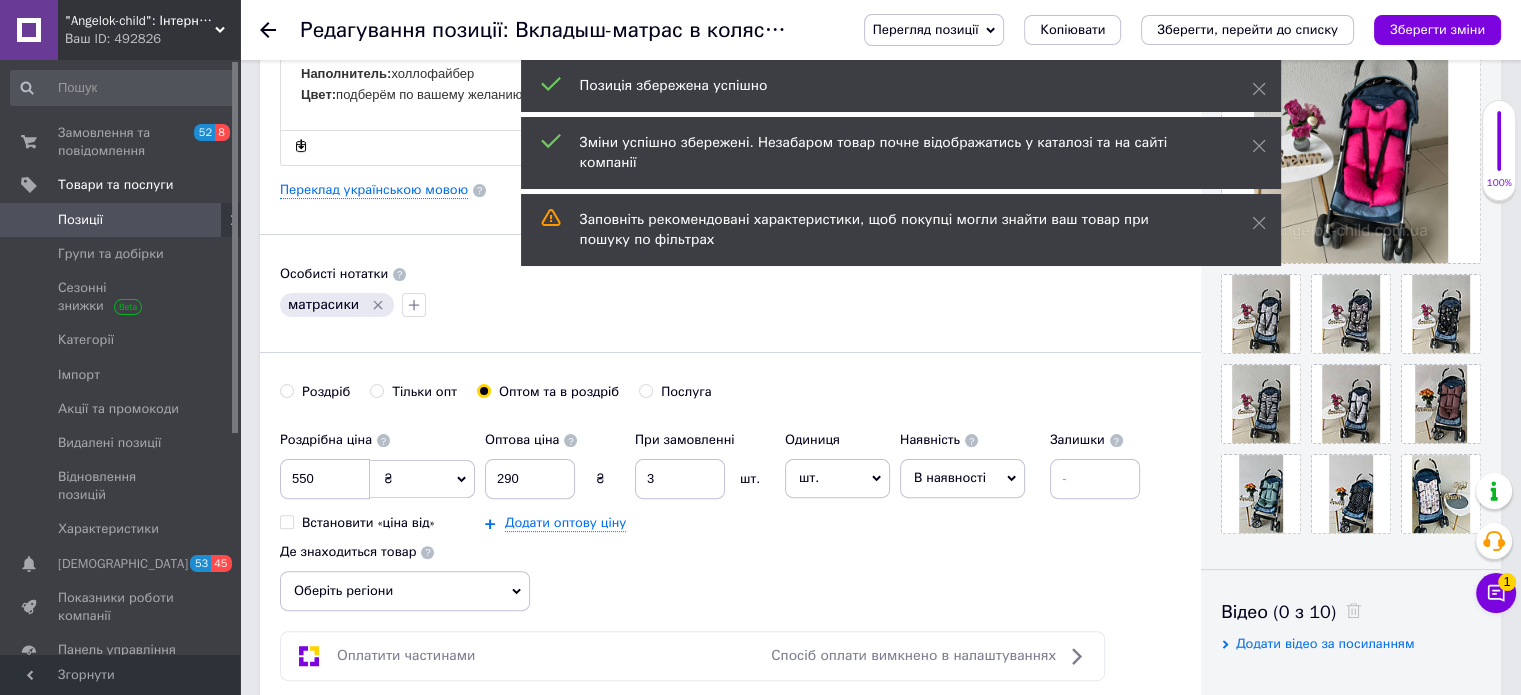 click 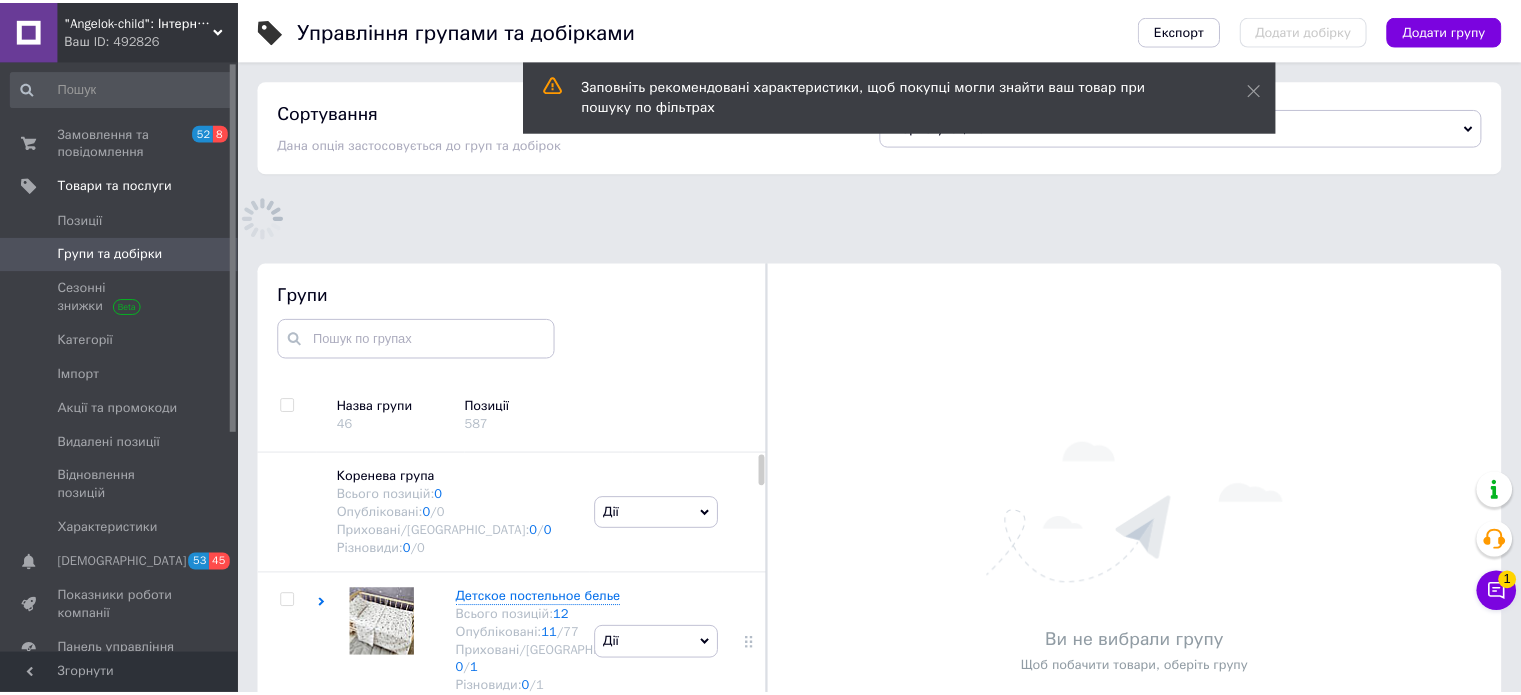 scroll, scrollTop: 176, scrollLeft: 0, axis: vertical 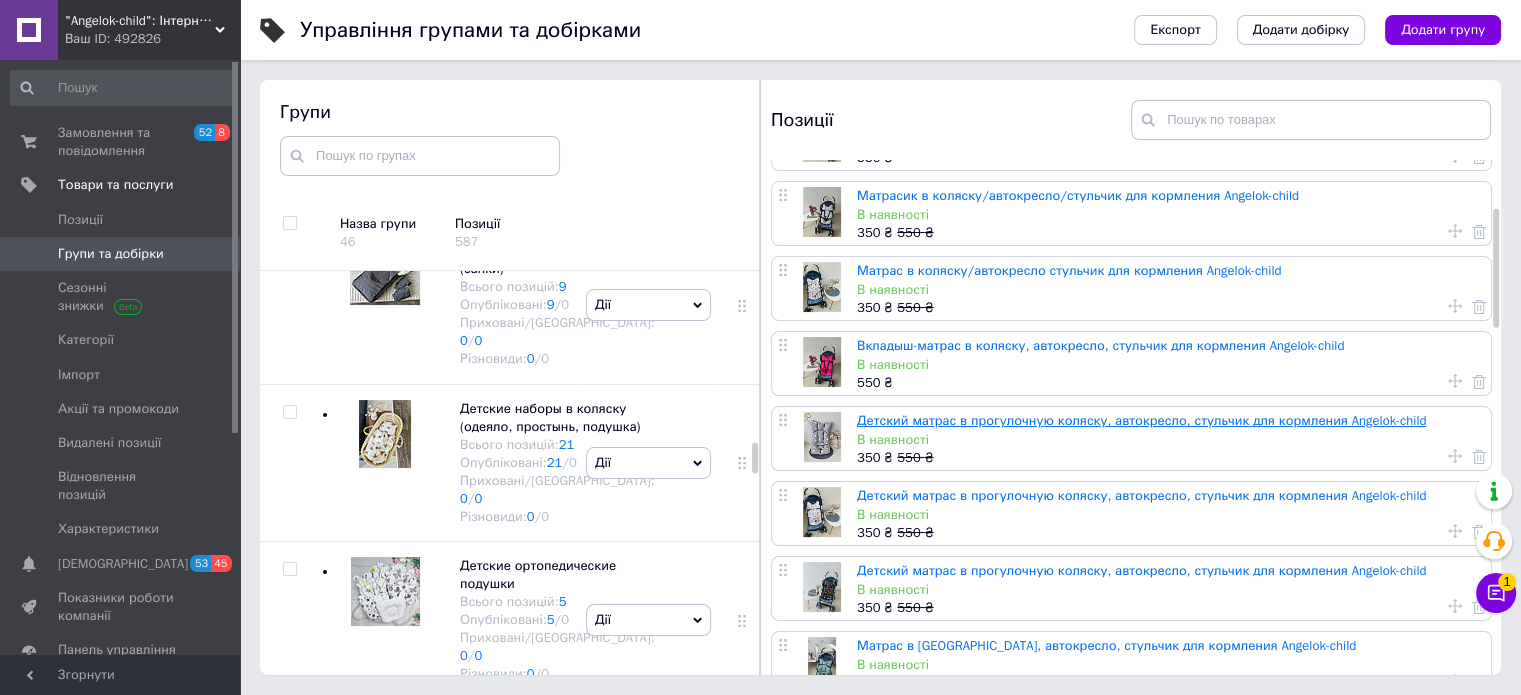 click on "Детский матрас в прогулочную коляску, автокресло, стульчик для кормления Angelok-child" at bounding box center [1141, 420] 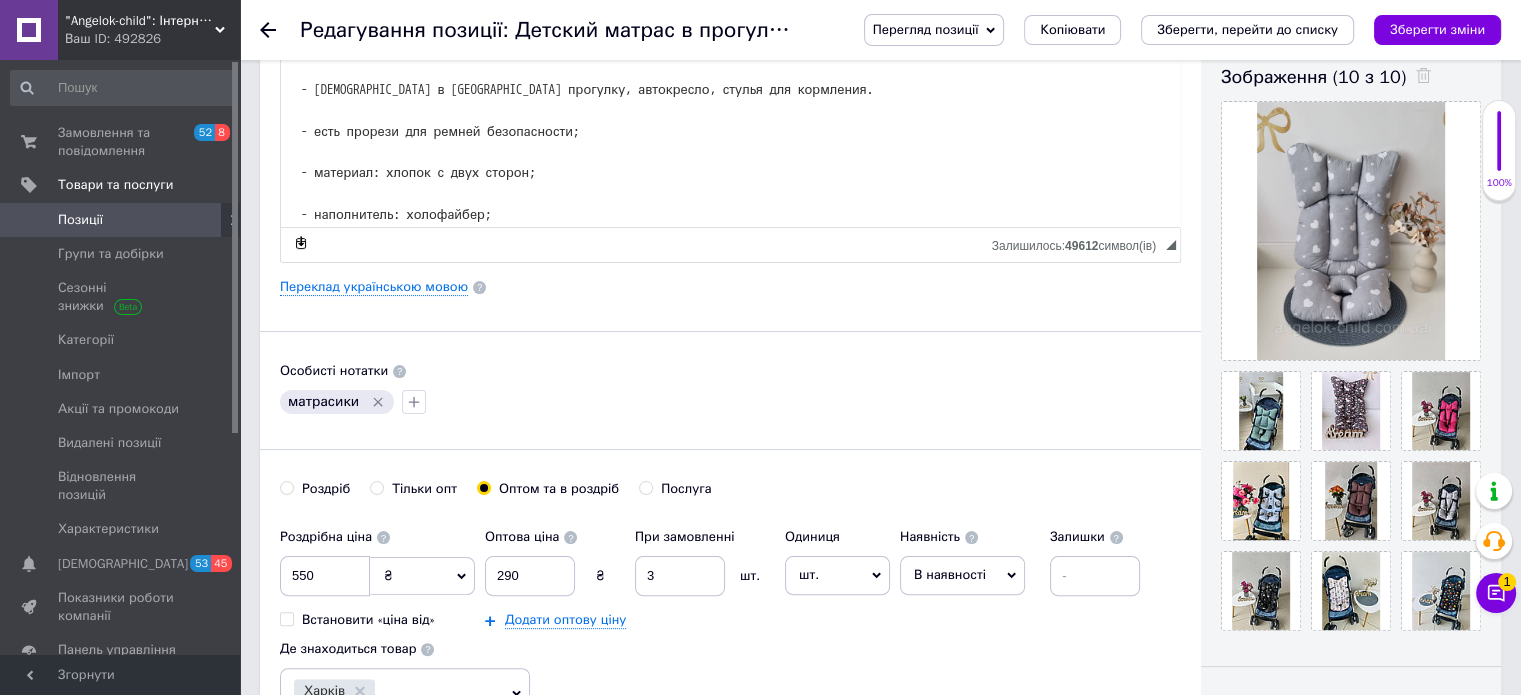 scroll, scrollTop: 366, scrollLeft: 0, axis: vertical 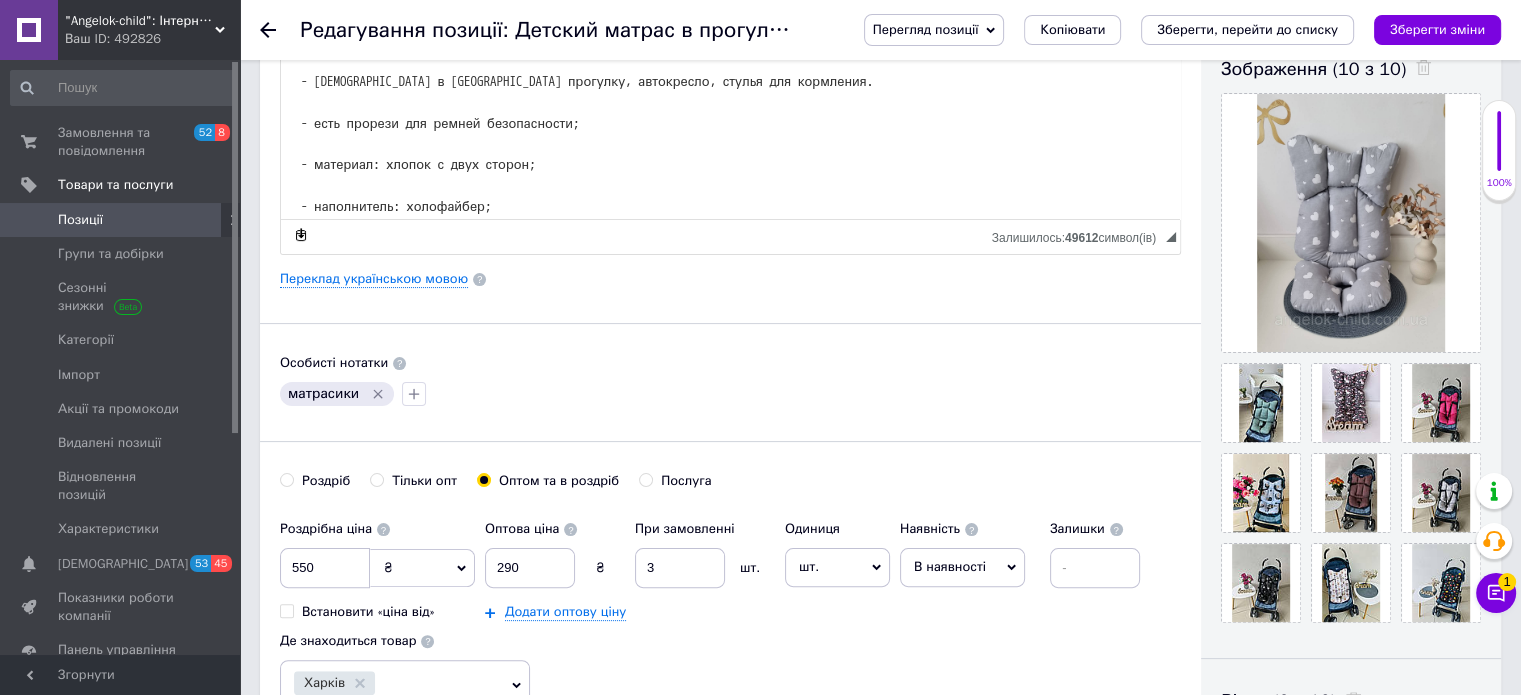 click 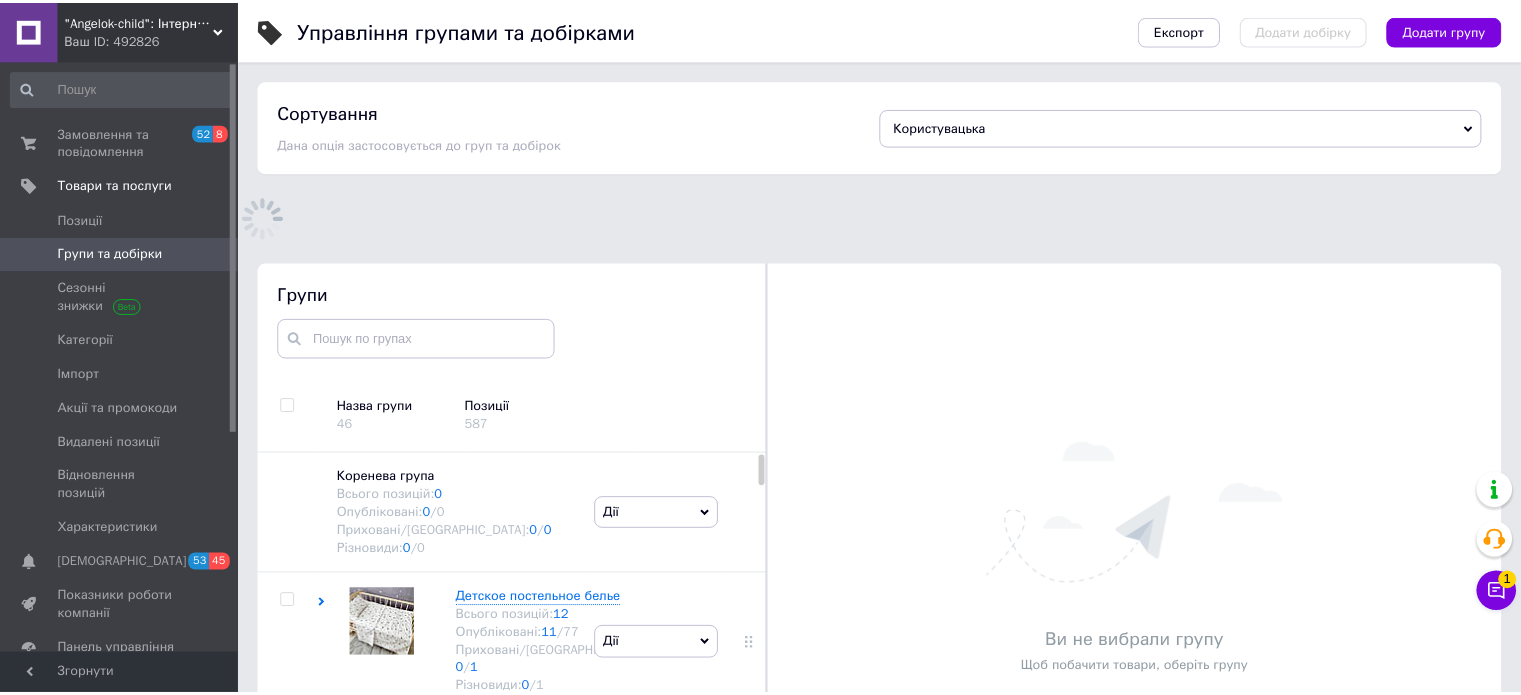 scroll, scrollTop: 120, scrollLeft: 0, axis: vertical 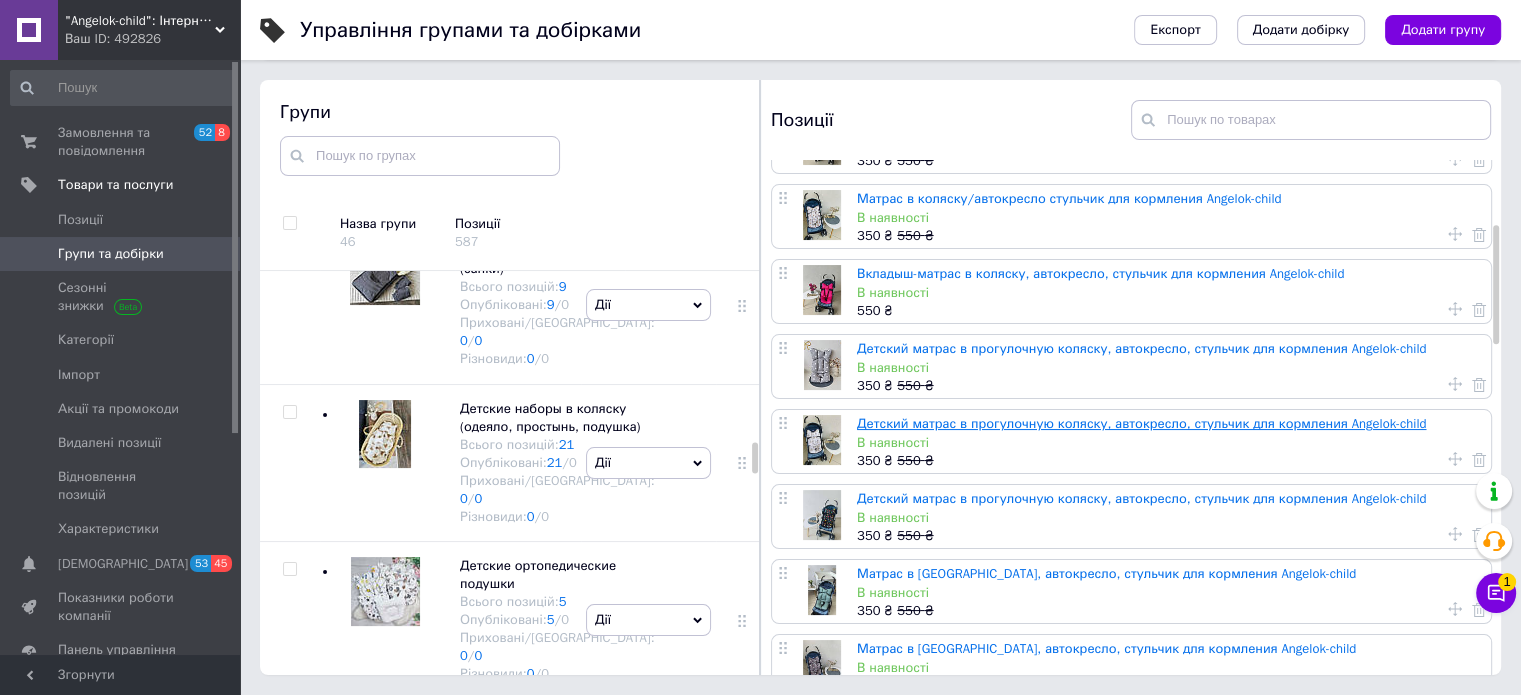 click on "Детский матрас в прогулочную коляску, автокресло, стульчик для кормления Angelok-child" at bounding box center [1141, 423] 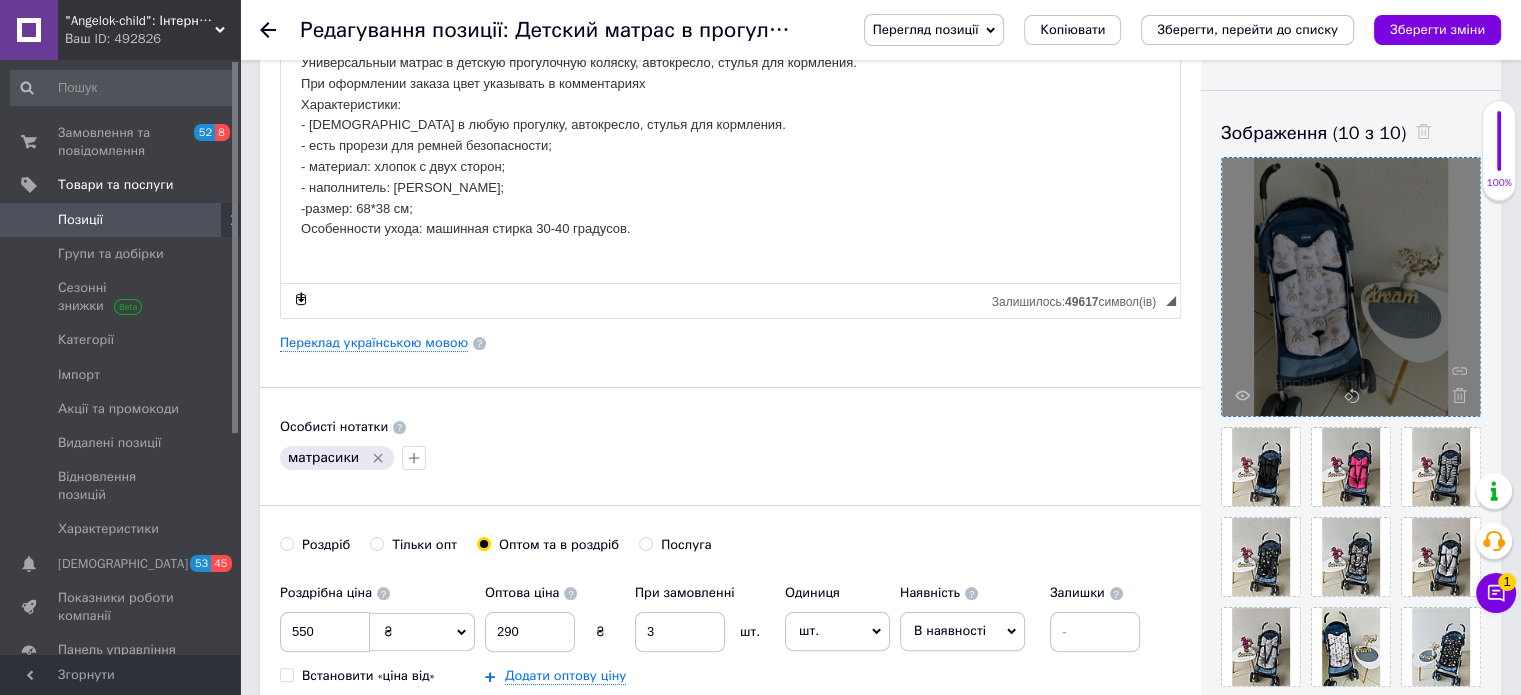 scroll, scrollTop: 308, scrollLeft: 0, axis: vertical 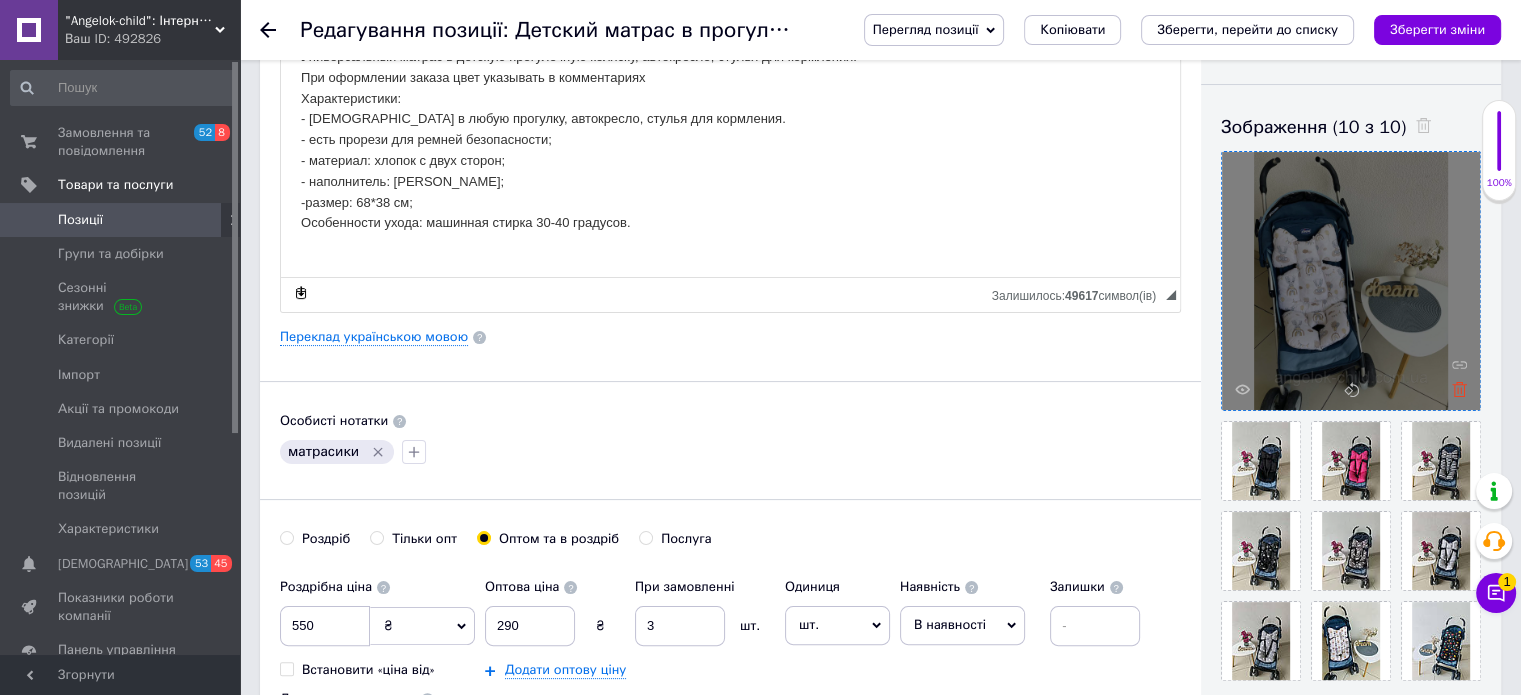 click 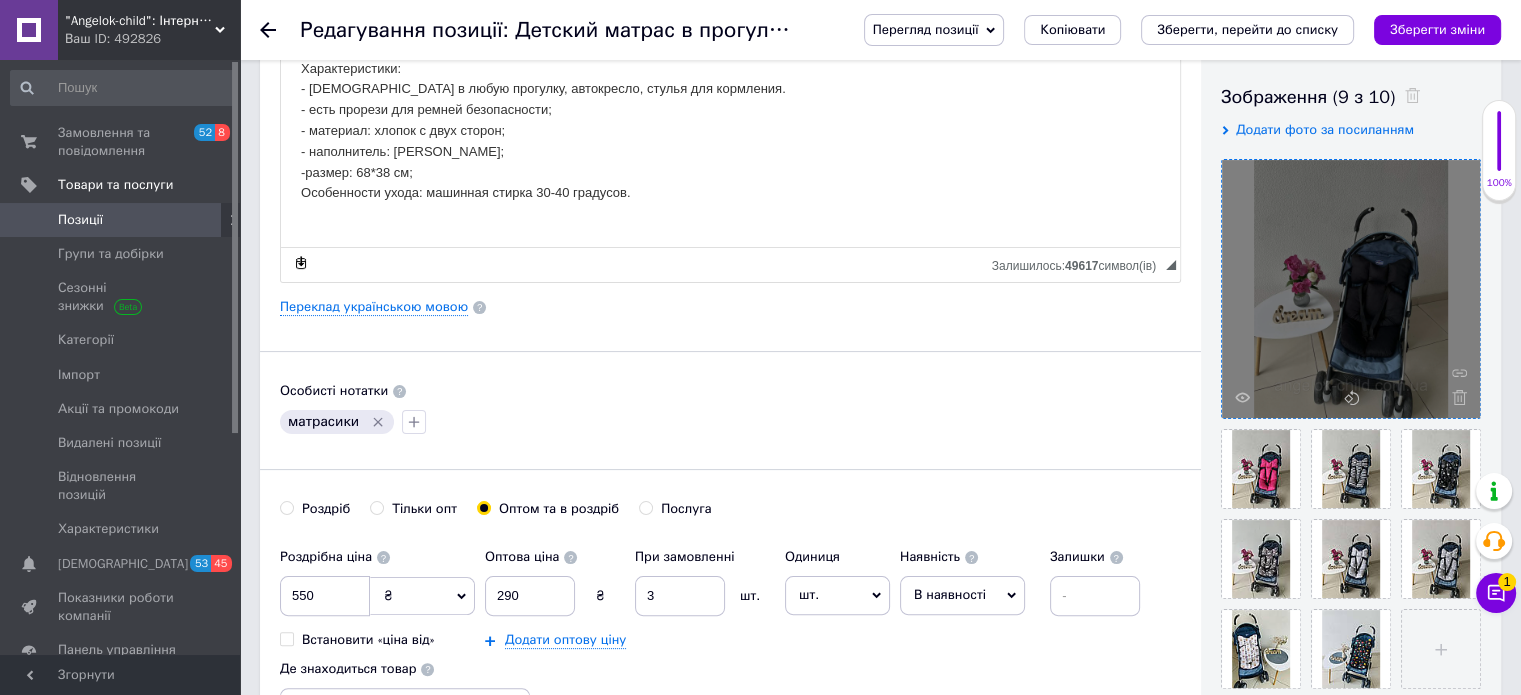 scroll, scrollTop: 339, scrollLeft: 0, axis: vertical 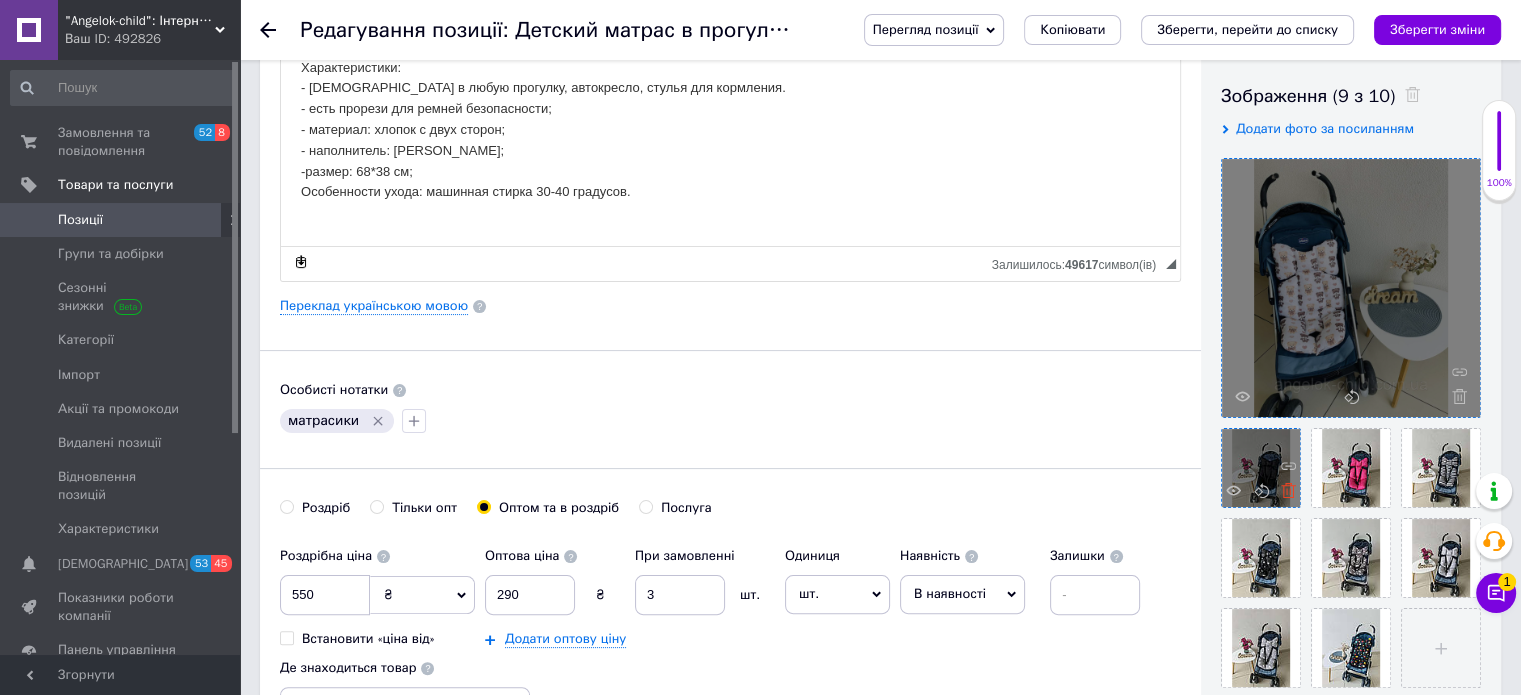click 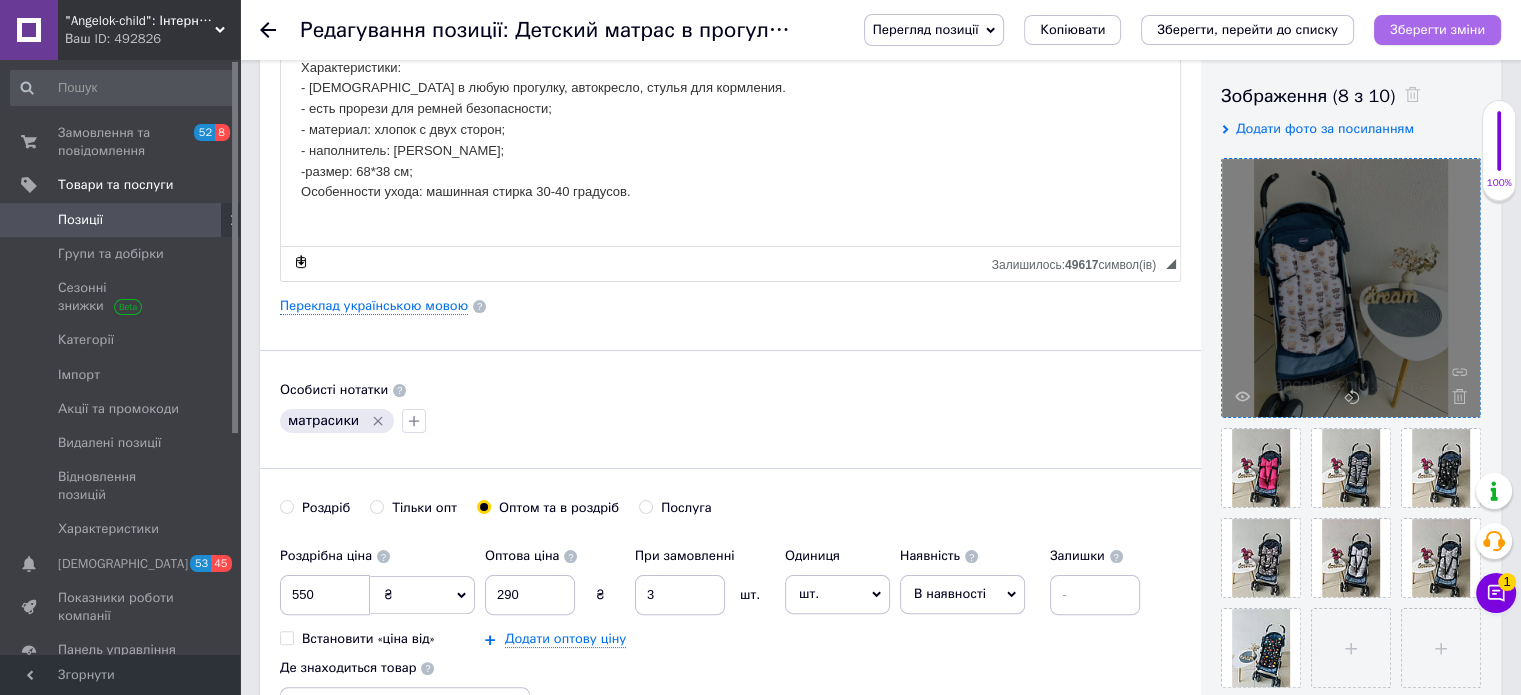 click on "Зберегти зміни" at bounding box center [1437, 29] 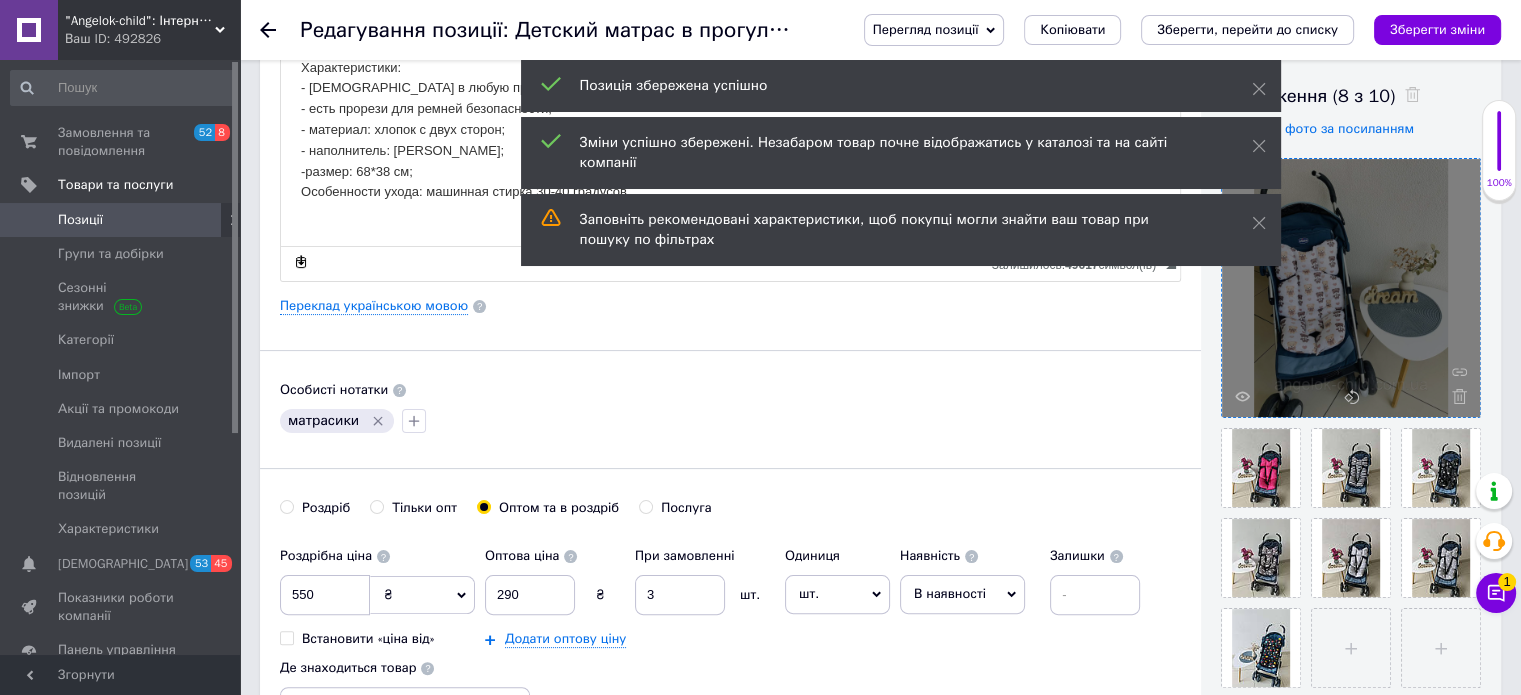 click 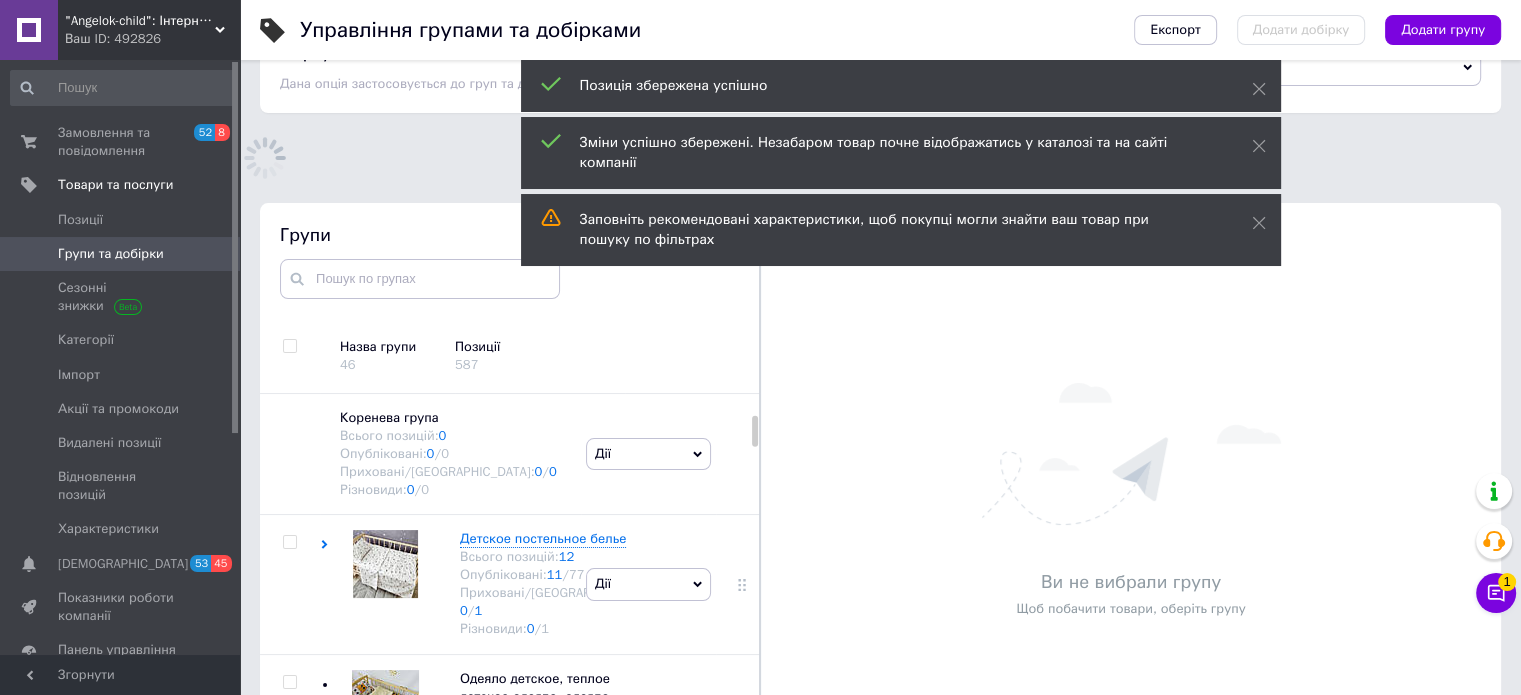 scroll, scrollTop: 113, scrollLeft: 0, axis: vertical 